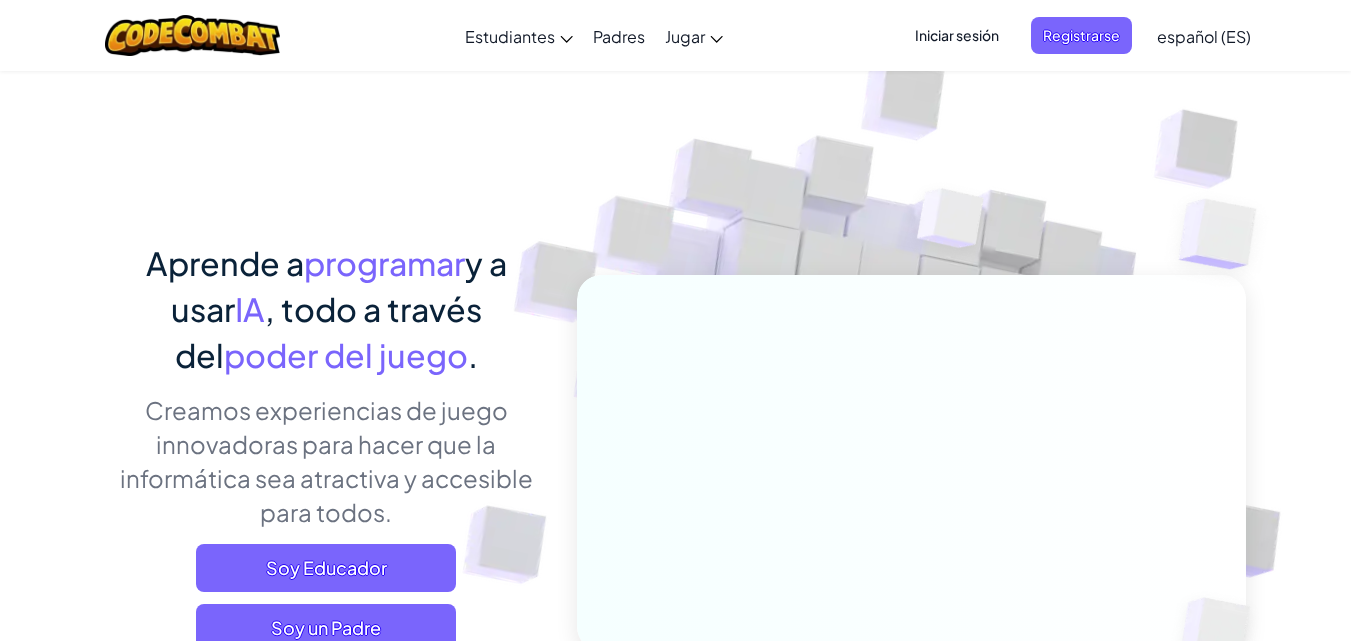 scroll, scrollTop: 0, scrollLeft: 0, axis: both 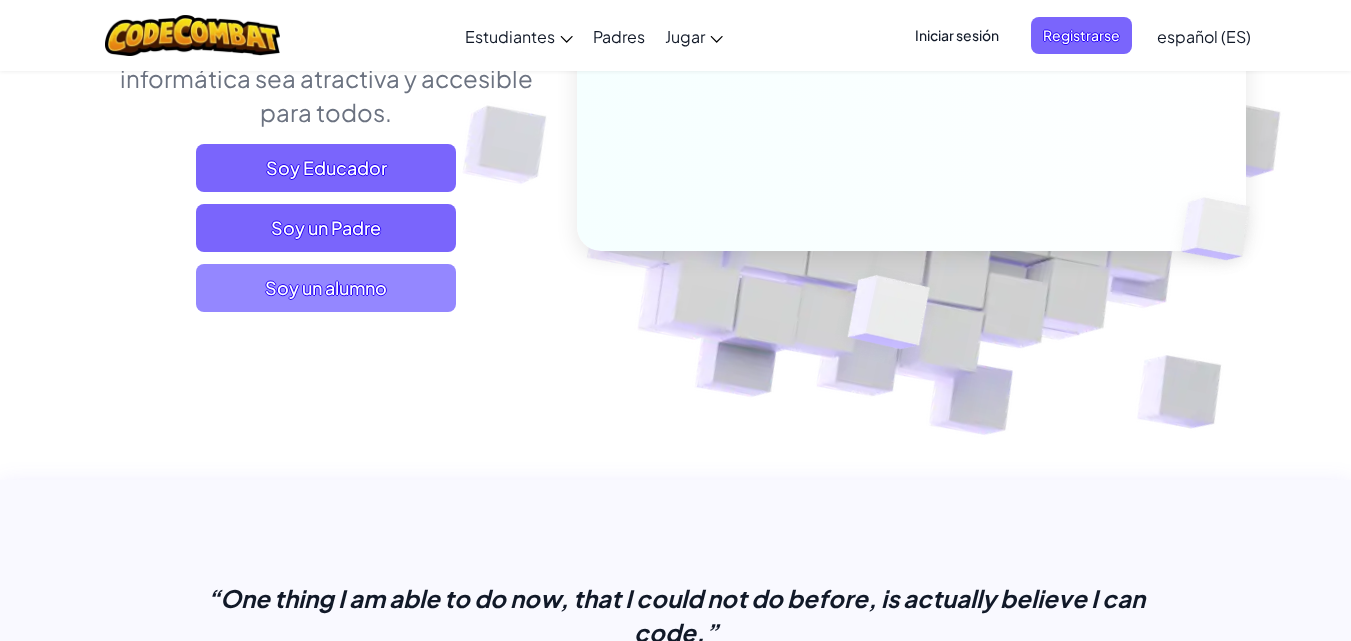 click on "Soy un alumno" at bounding box center [326, 288] 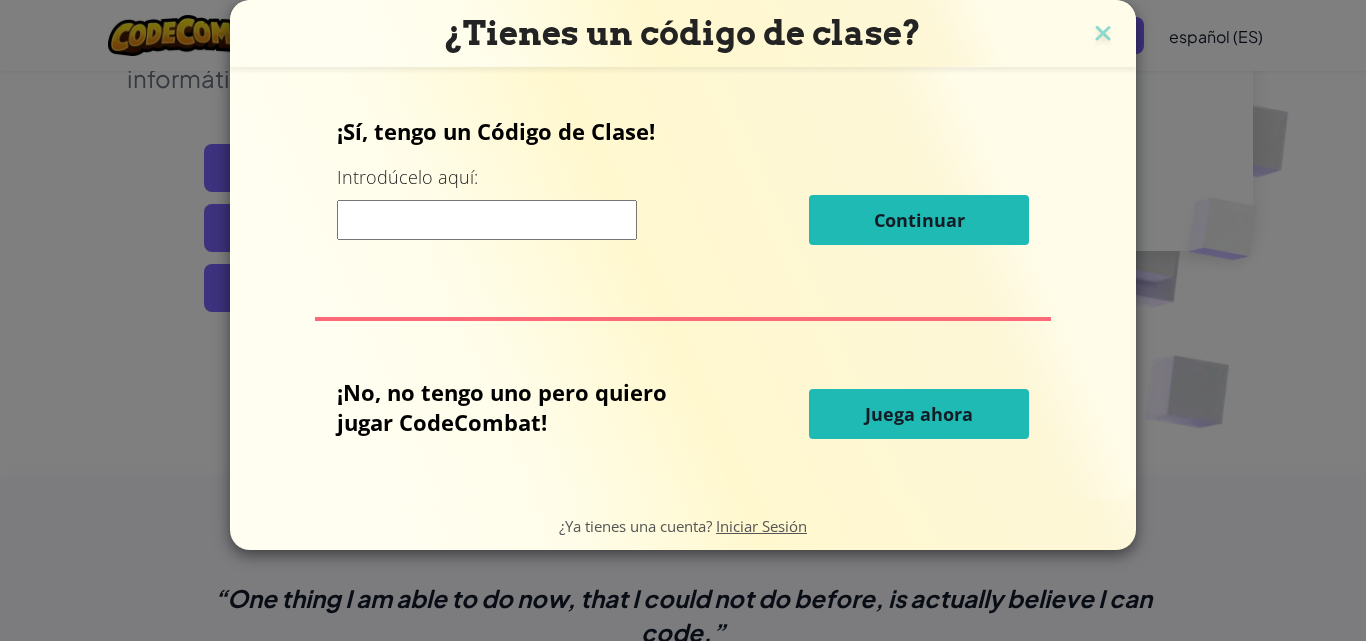 click on "Juega ahora" at bounding box center (919, 414) 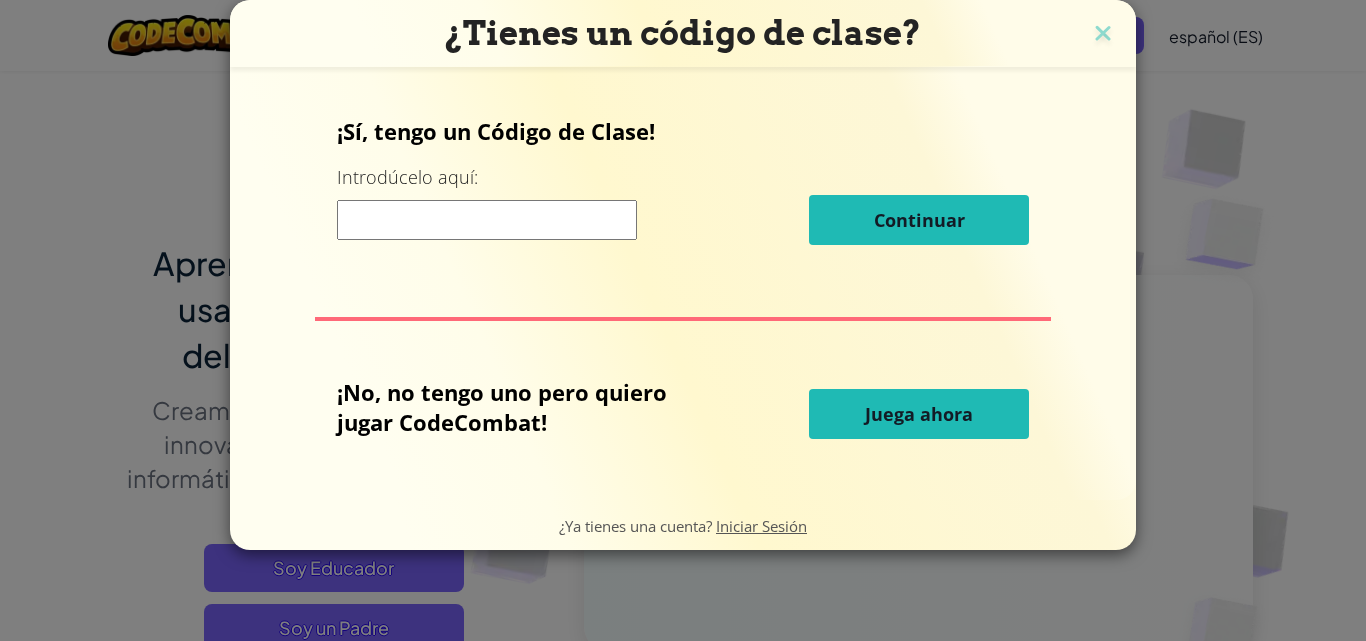click on "Cambiar modo de navegación Estudiantes Crear Cuenta Gratis. Soluciones para escuelas y distritos Vista previa del kit de herramientas del profesor Alineación de Estándares Estudios de Eficacia   Historias de éxito Desarrollo profesional Hora de Código Recursos de subvenciones y financiamiento Solicitar una Demostración o Presupuesto Padres Jugar Inicio de CodeCombat Con acceso a los 530 niveles y características exclusivas como mascotas, objetos solo para premium, y héroes, cualquiera puede sumergirse completamente en el mundo de la programación. Aula de CodeCombat Un currículo completo de CS que se construye desde conceptos básicos hasta desarrollo web, desarrollo de juegos y AP CSP. CodeCombat Junior Nuestro plan de estudios insignia para K-5 presenta una progresión de niveles de aprendizaje que enseñan conceptos básicos de codificación a un ritmo más lento, diseñado específicamente para estudiantes de primaria. Aula de Ozaria AP CSP Liga de Esports de IA Mundos de CodeCombat en Roblox" at bounding box center [683, 6912] 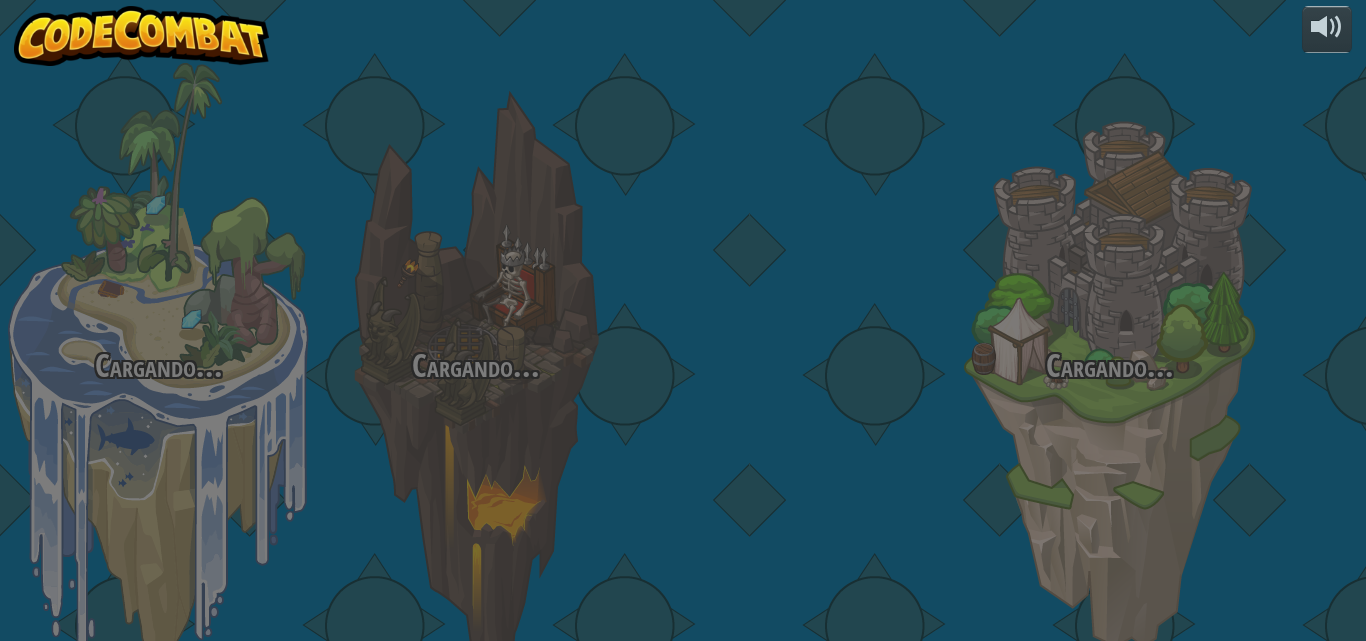 click at bounding box center [792, 317] 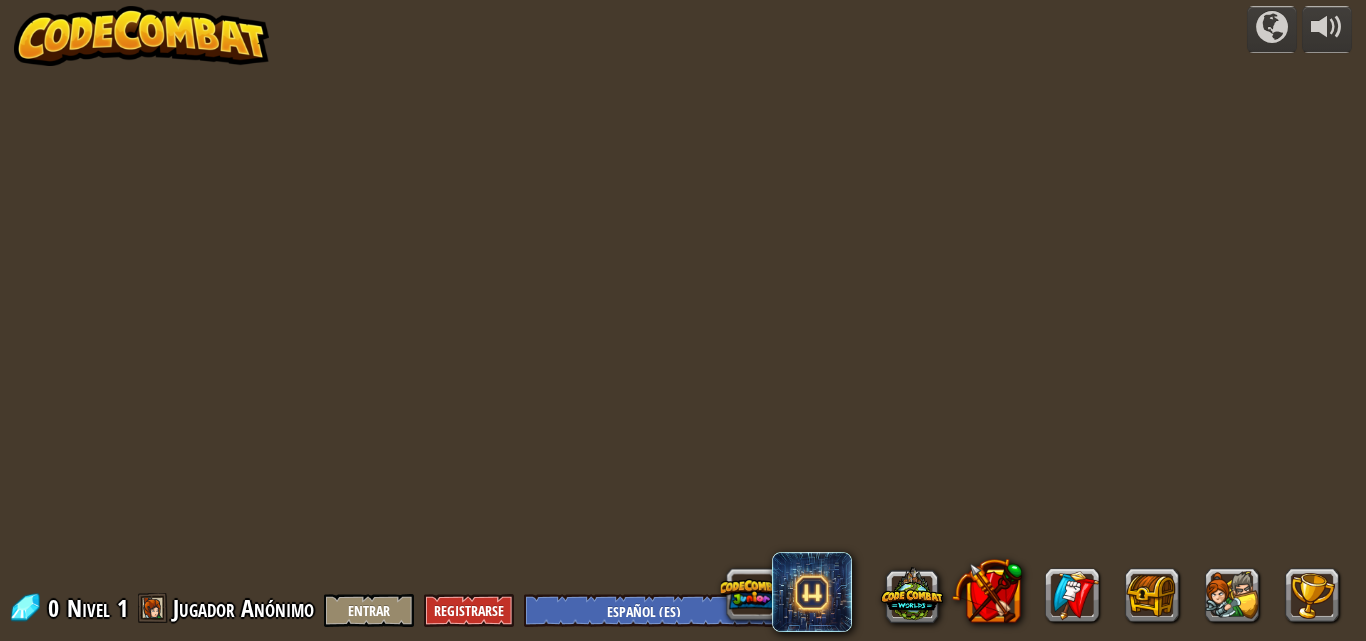 click on "powered by 0 Nivel 1 Jugador Anónimo Entrar Registrarse English ([GEOGRAPHIC_DATA]) English ([GEOGRAPHIC_DATA]) 简体中文 繁體中文 русский español (ES) español ([GEOGRAPHIC_DATA]) français Português ([GEOGRAPHIC_DATA]) Português ([GEOGRAPHIC_DATA]) ---------------------------------- العربية azərbaycan dili български език Català čeština dansk [PERSON_NAME] ([GEOGRAPHIC_DATA]) [PERSON_NAME] ([GEOGRAPHIC_DATA]) [PERSON_NAME] ([GEOGRAPHIC_DATA]) Eesti Ελληνικά Esperanto Filipino فارسی Galego 한국어 ʻŌlelo Hawaiʻi עברית hrvatski jezik [PERSON_NAME] Bahasa Indonesia Italiano қазақ тілі lietuvių kalba latviešu te reo Māori Македонски मानक हिन्दी Монгол хэл Bahasa Melayu မြန်မာစကား Nederlands ([GEOGRAPHIC_DATA]) Nederlands ([GEOGRAPHIC_DATA]) 日本語 Norsk Bokmål Norsk Nynorsk O'zbekcha Polski limba română српски slovenčina slovenščina suomi Svenska ไทย Türkçe українська اُردُو Tiếng Việt 吴语 吳語" at bounding box center [683, 320] 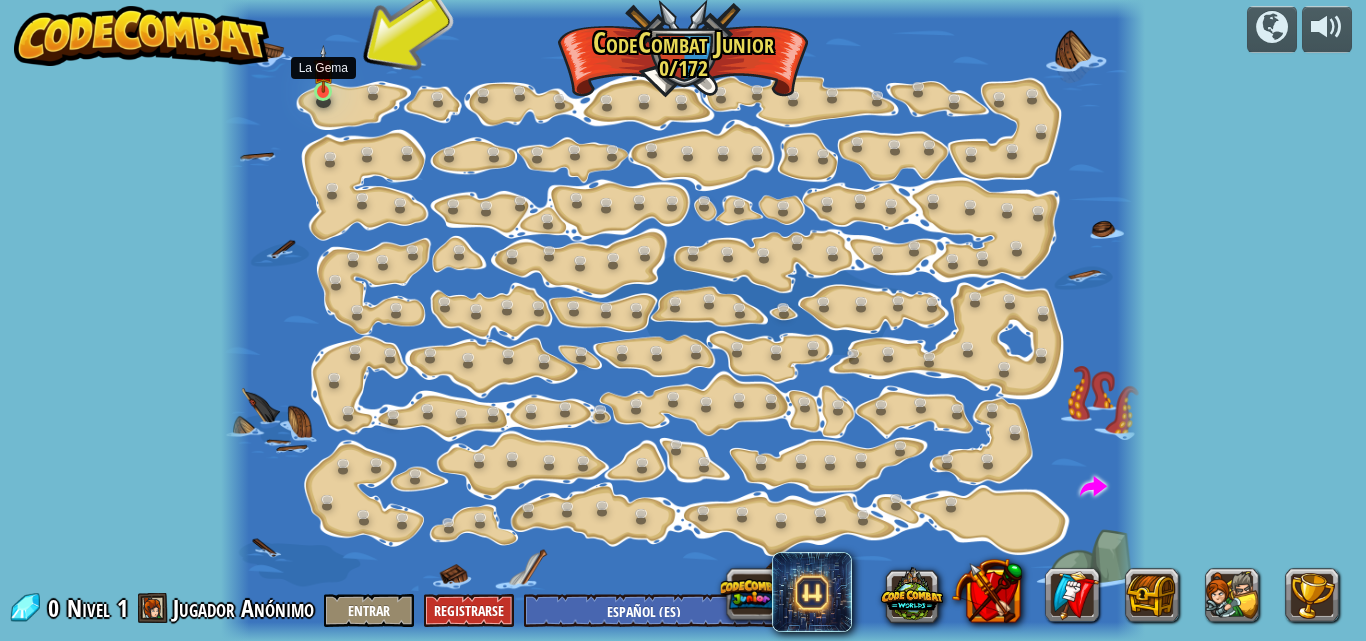 click at bounding box center (323, 69) 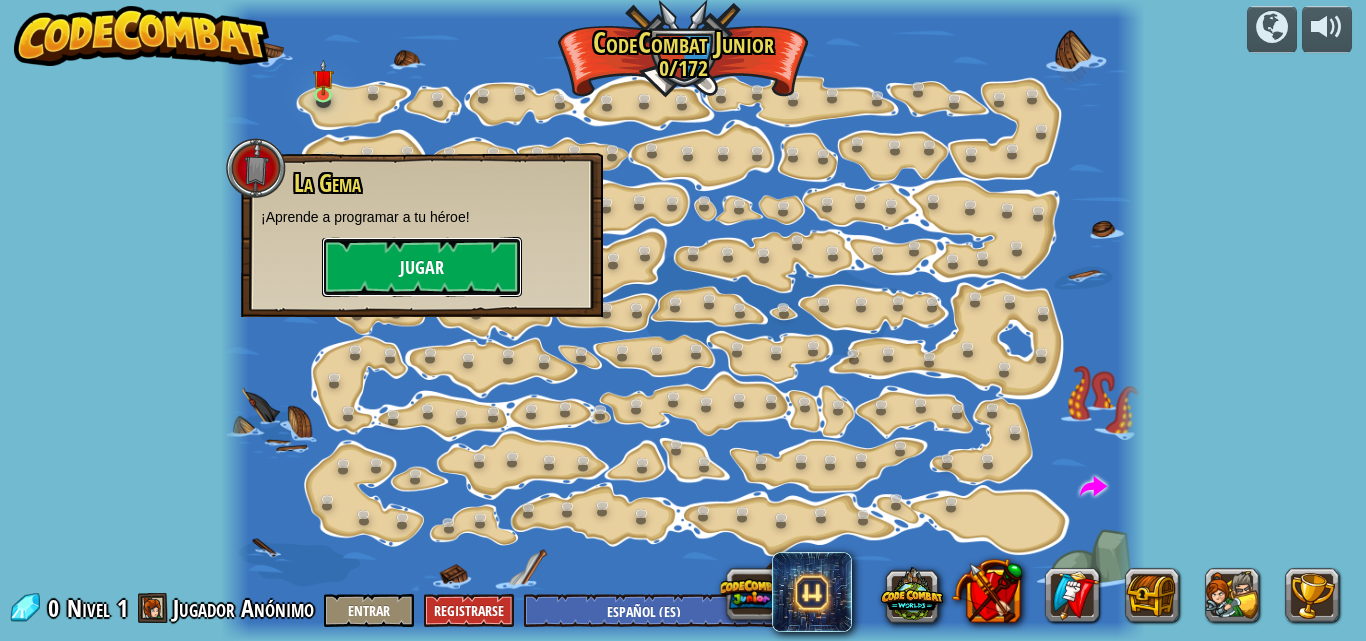 click on "Jugar" at bounding box center (422, 267) 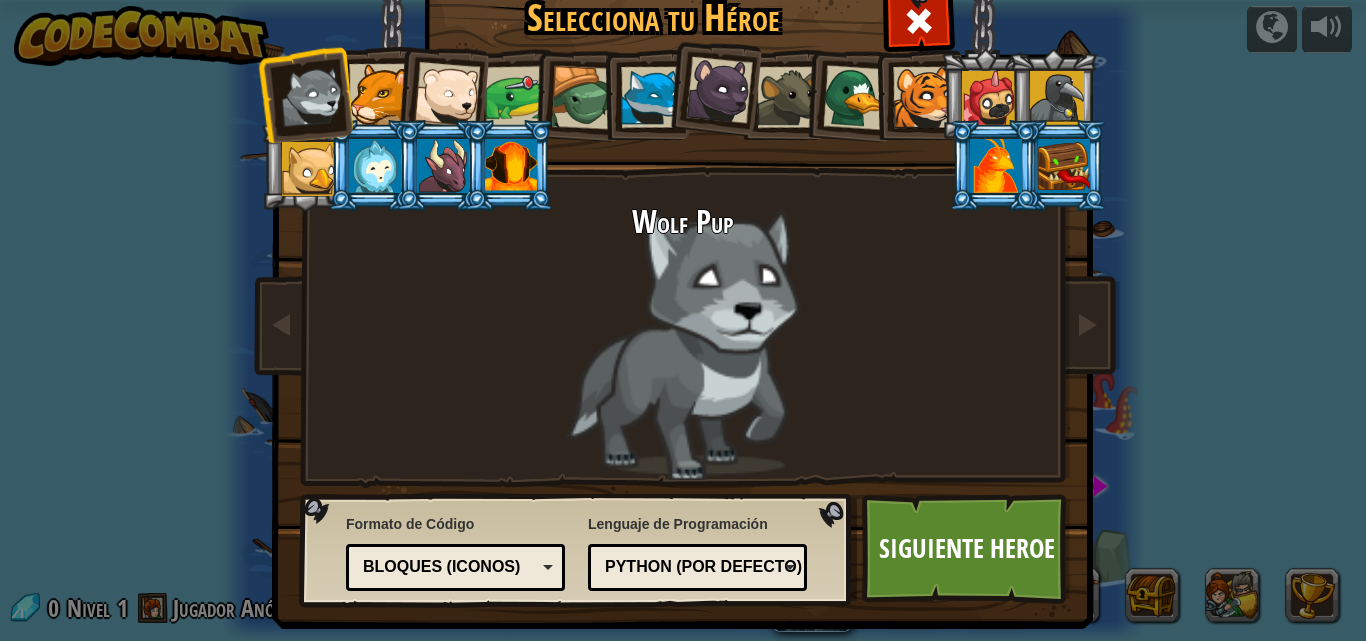 click at bounding box center (651, 97) 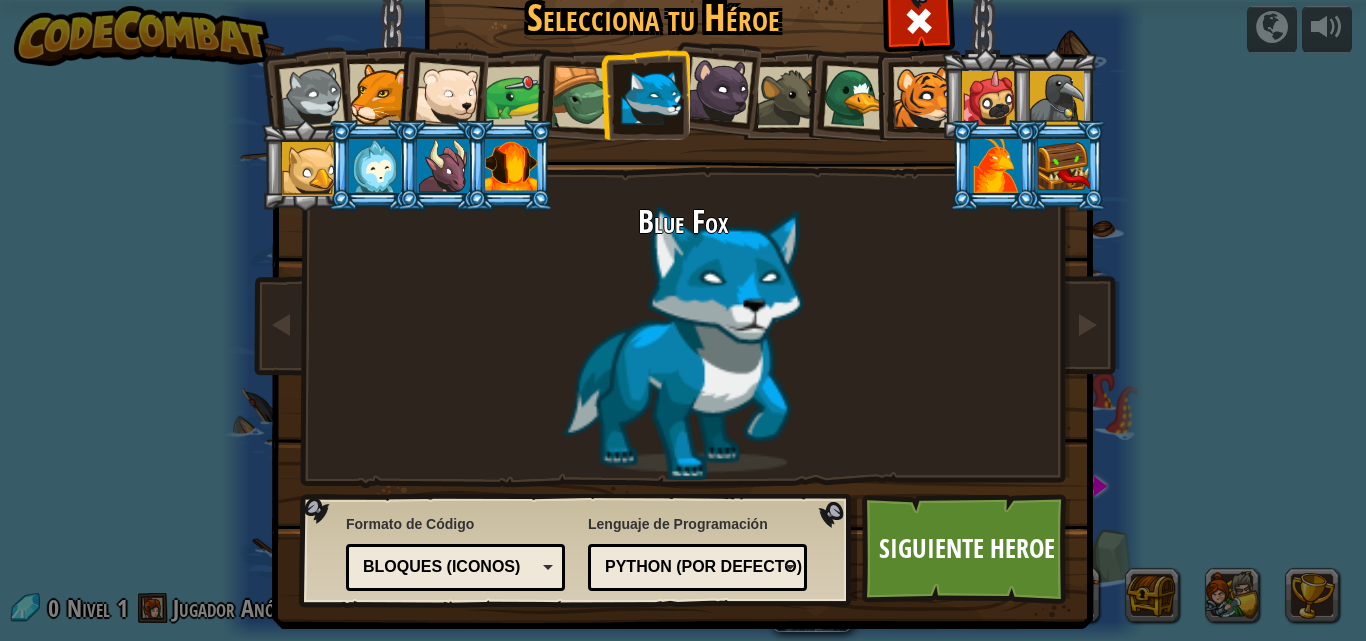 click at bounding box center (855, 97) 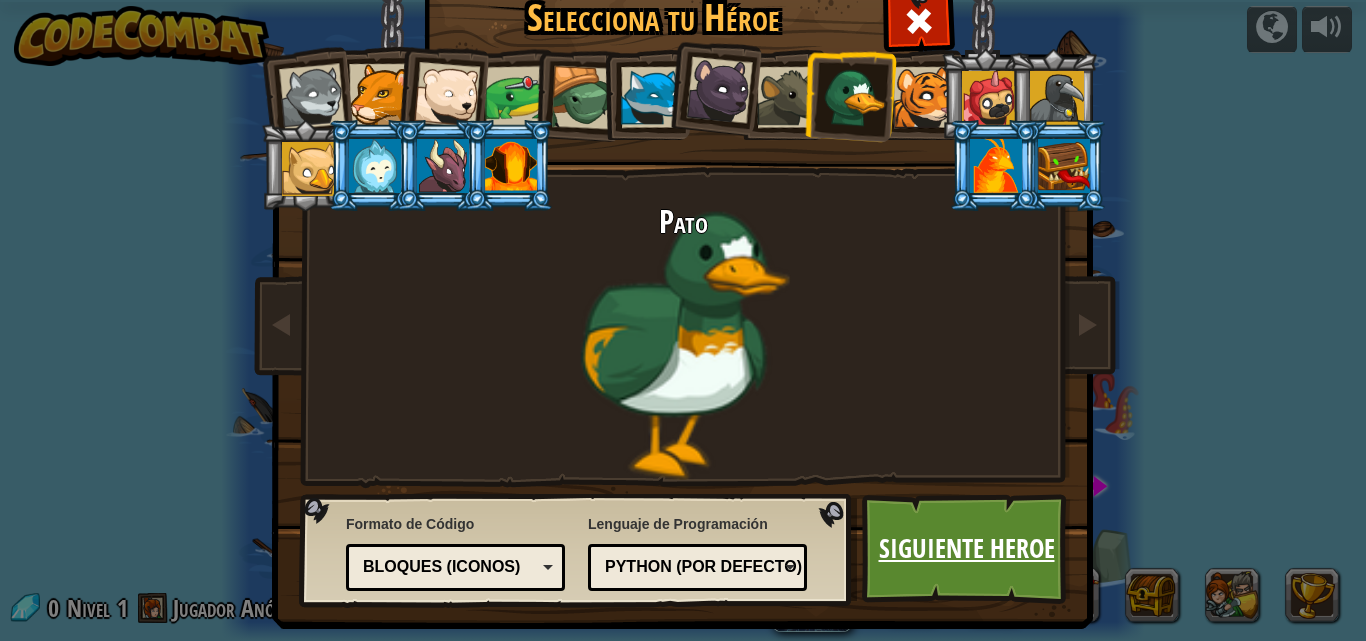 click on "Siguiente Heroe" at bounding box center (966, 549) 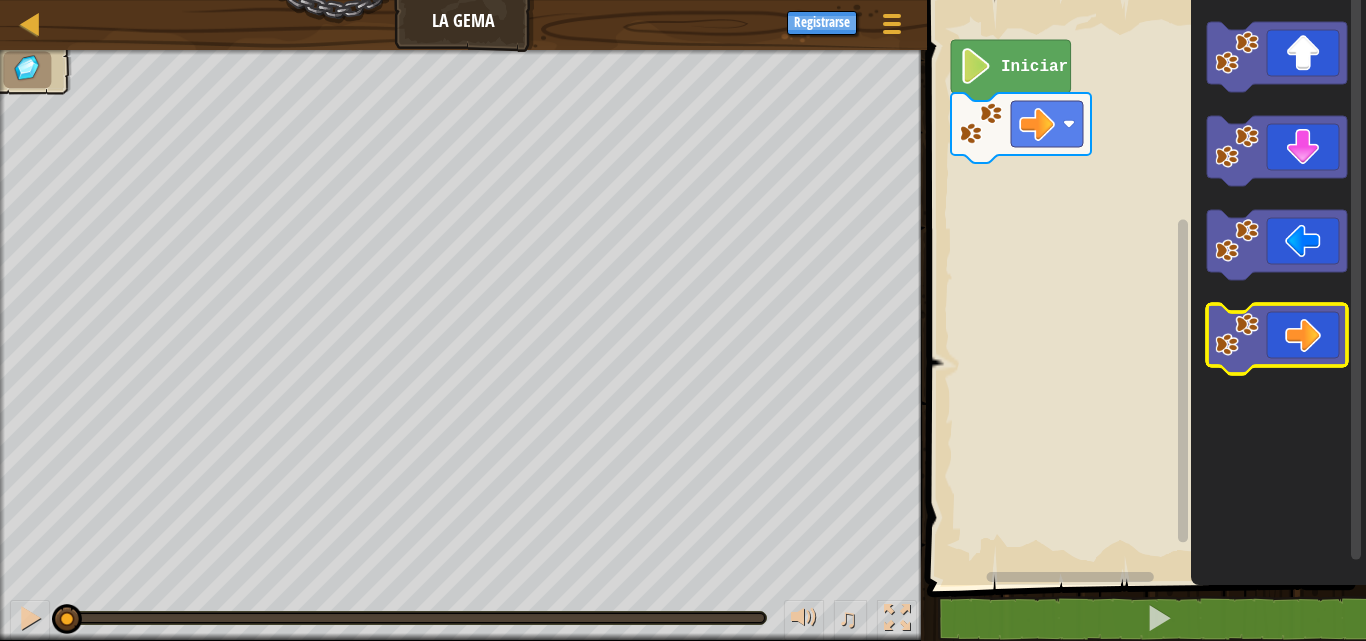 click 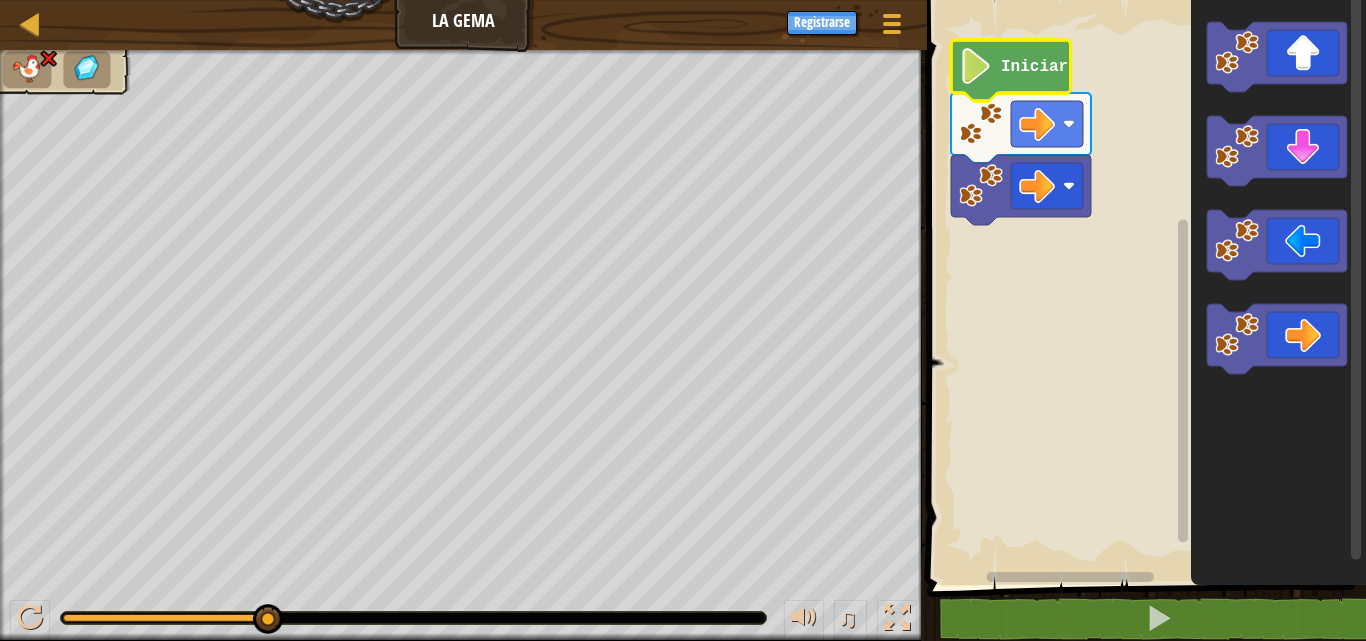 click 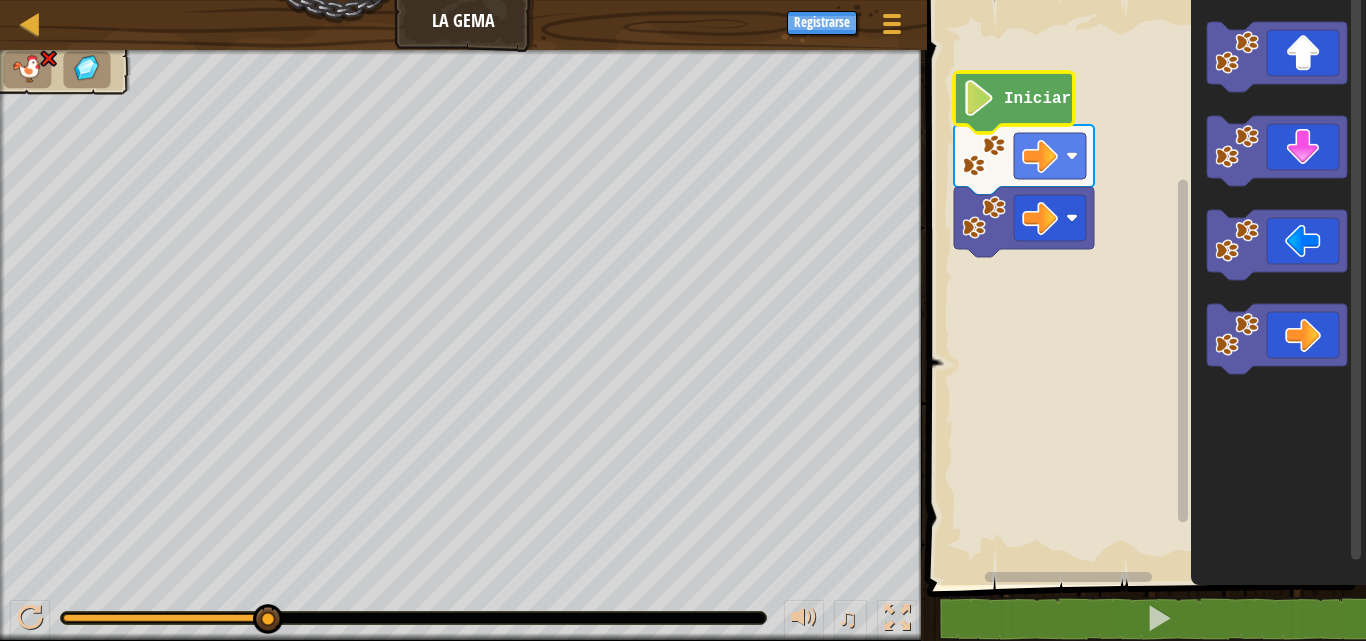 click at bounding box center (27, 69) 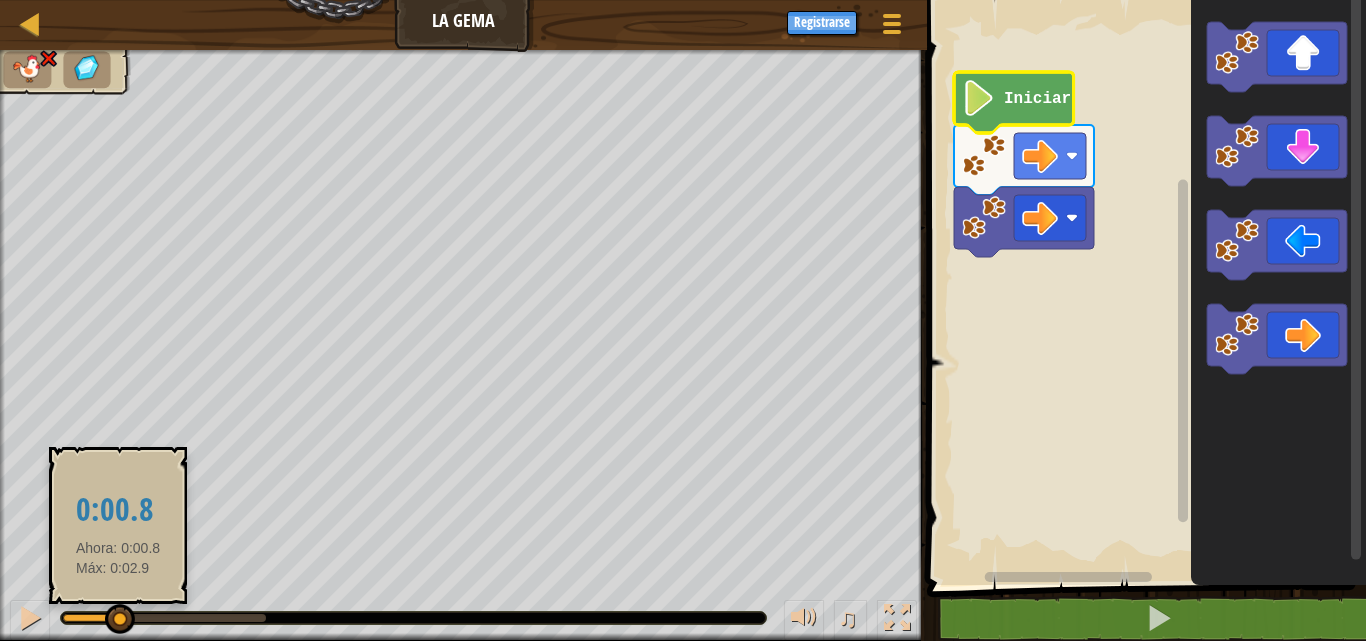 drag, startPoint x: 268, startPoint y: 622, endPoint x: 118, endPoint y: 622, distance: 150 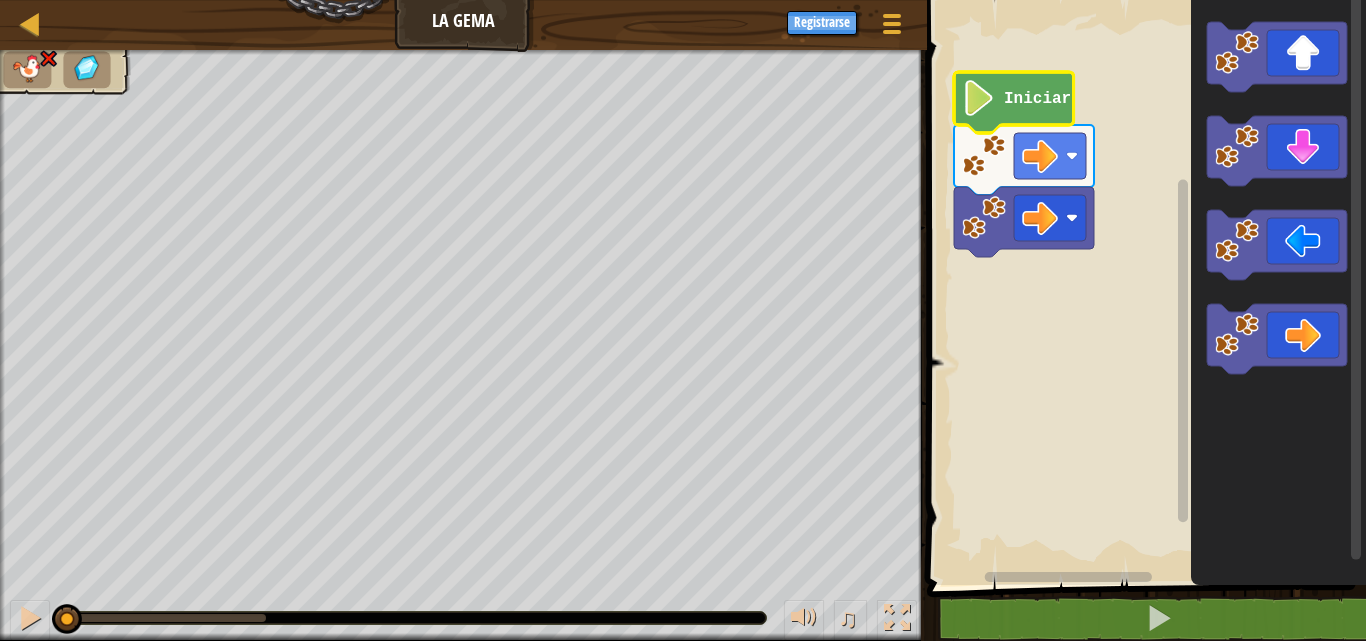 drag, startPoint x: 108, startPoint y: 615, endPoint x: 1, endPoint y: 616, distance: 107.00467 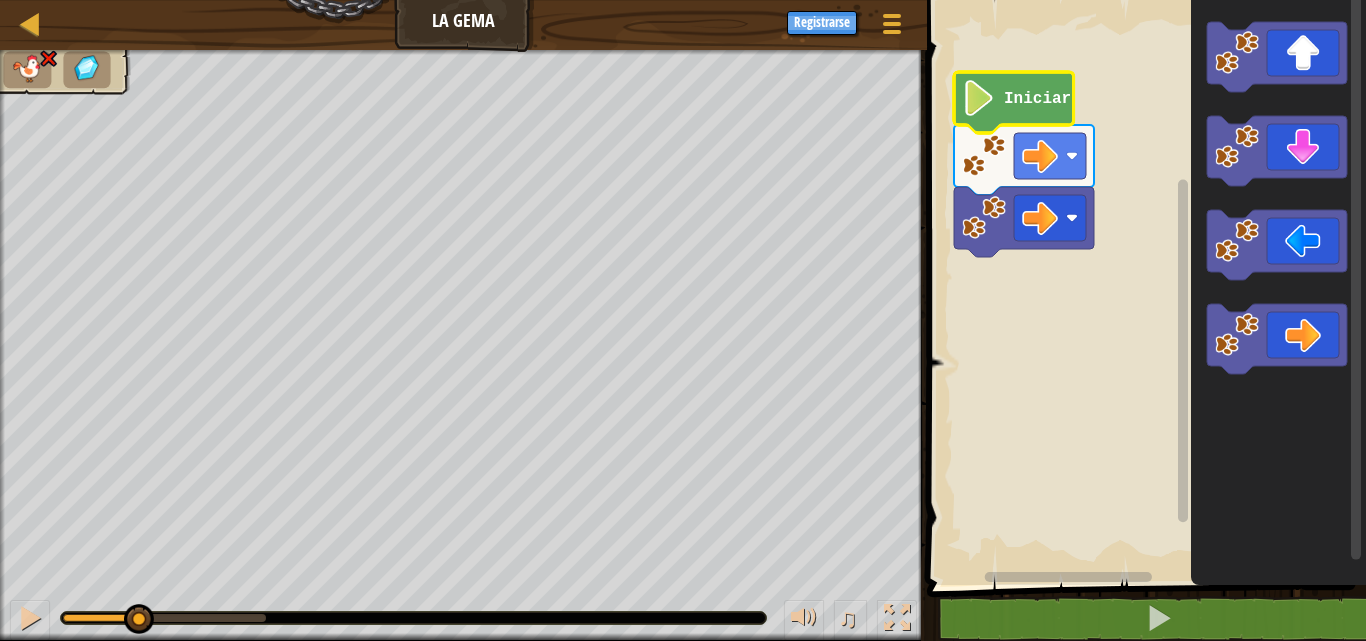 drag, startPoint x: 72, startPoint y: 619, endPoint x: 136, endPoint y: 641, distance: 67.6757 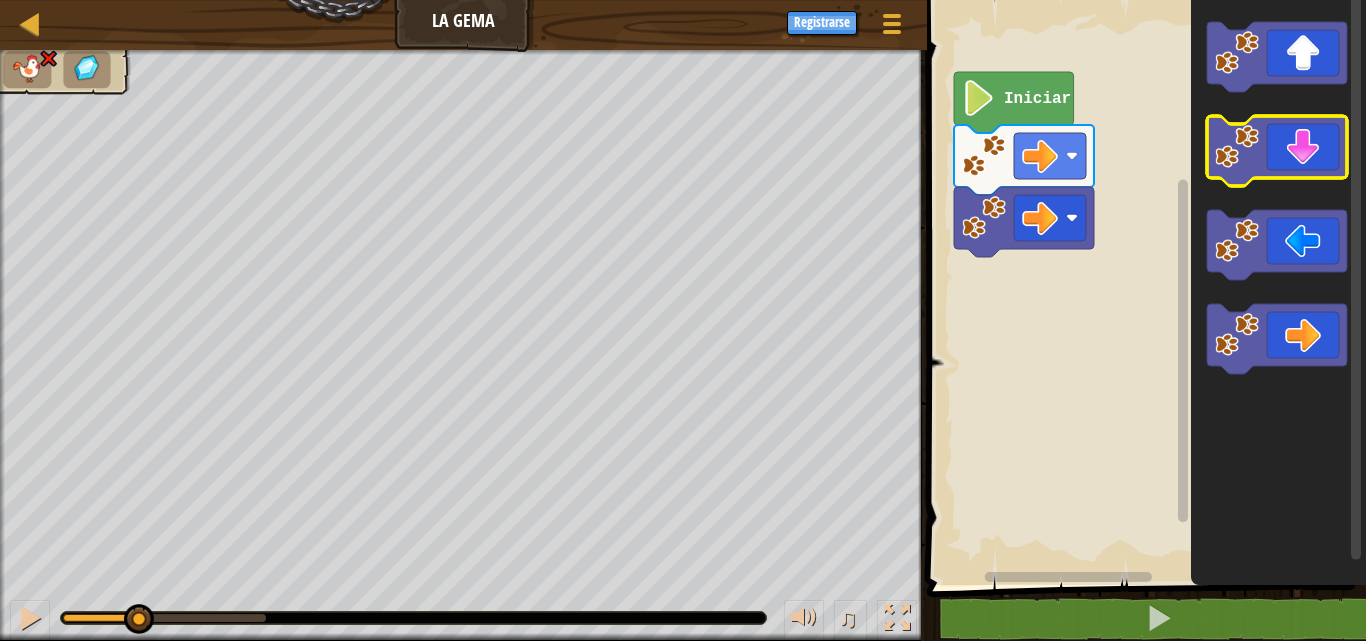 click 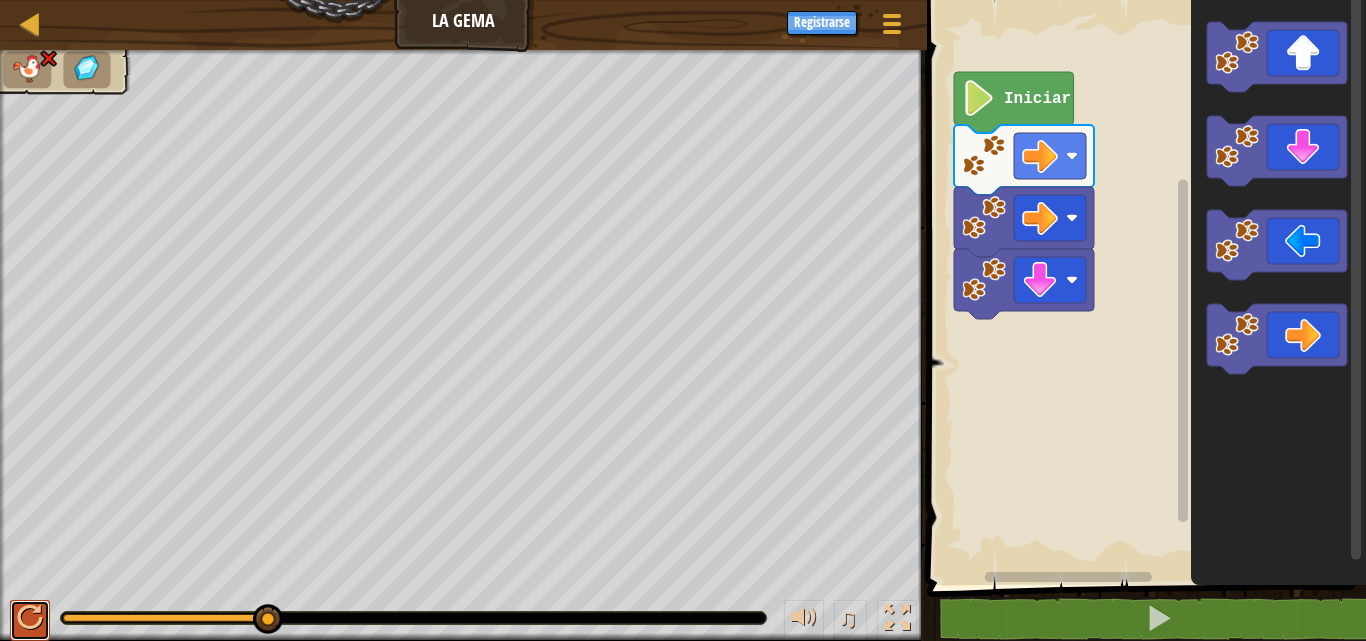 click at bounding box center (30, 618) 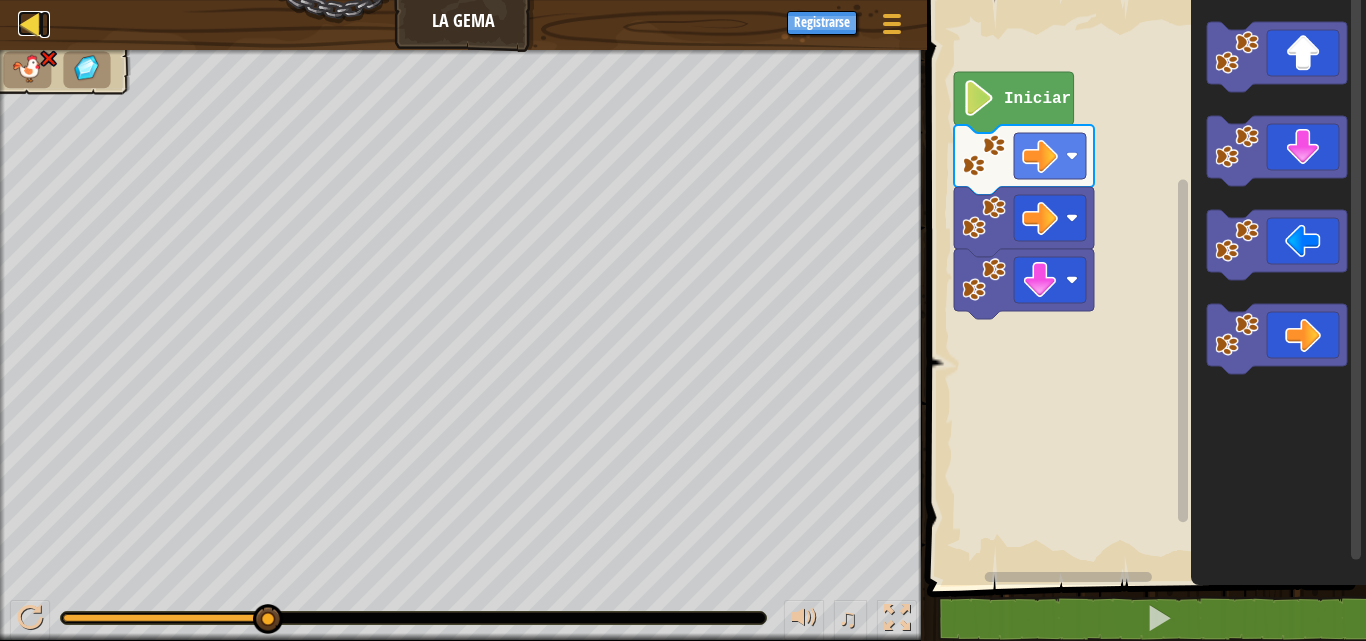click at bounding box center [30, 23] 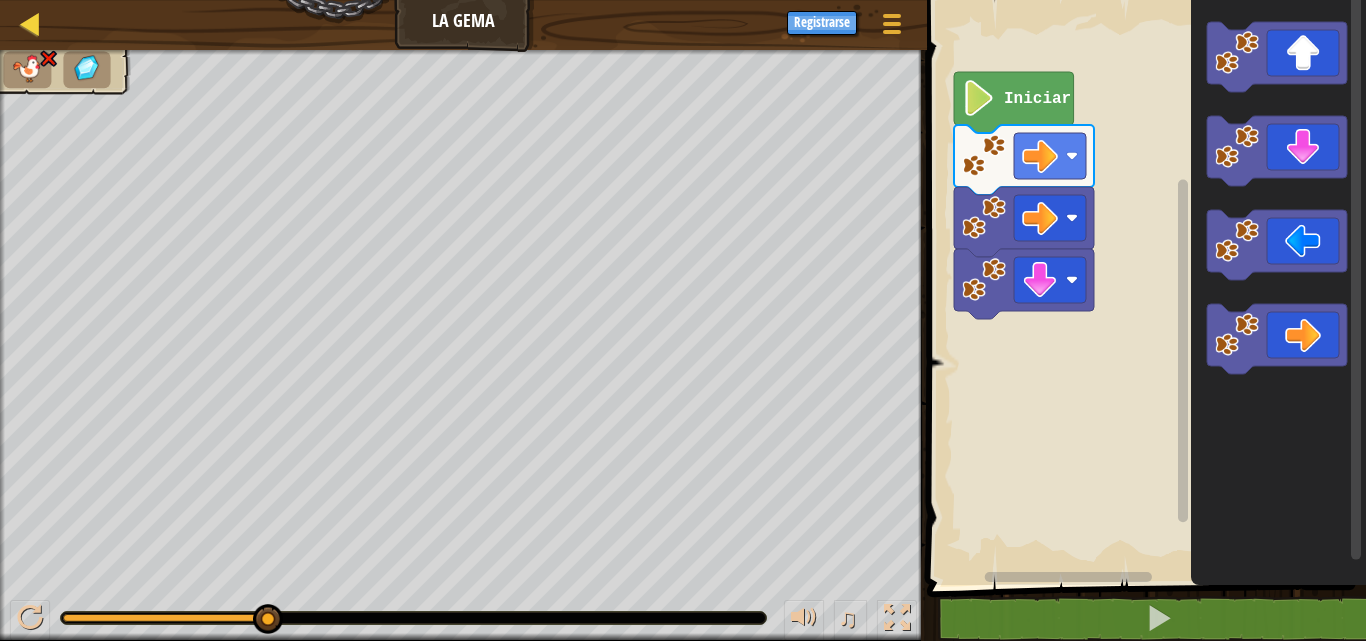 select on "es-ES" 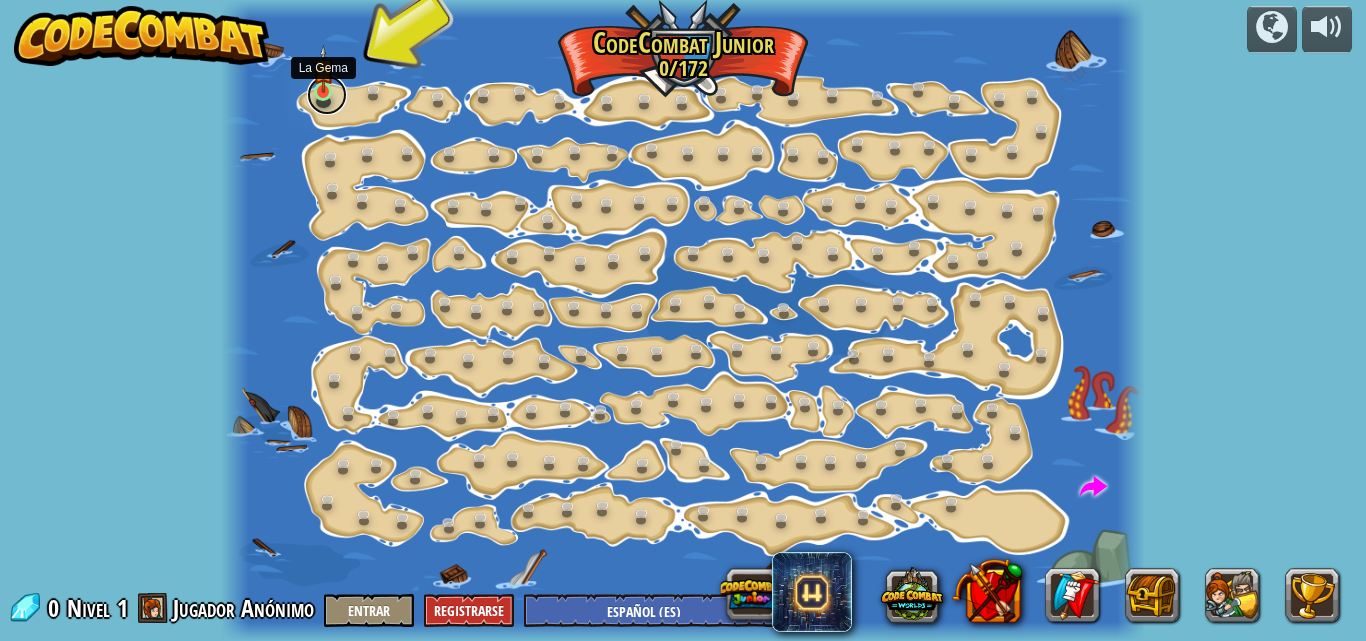 click at bounding box center [327, 95] 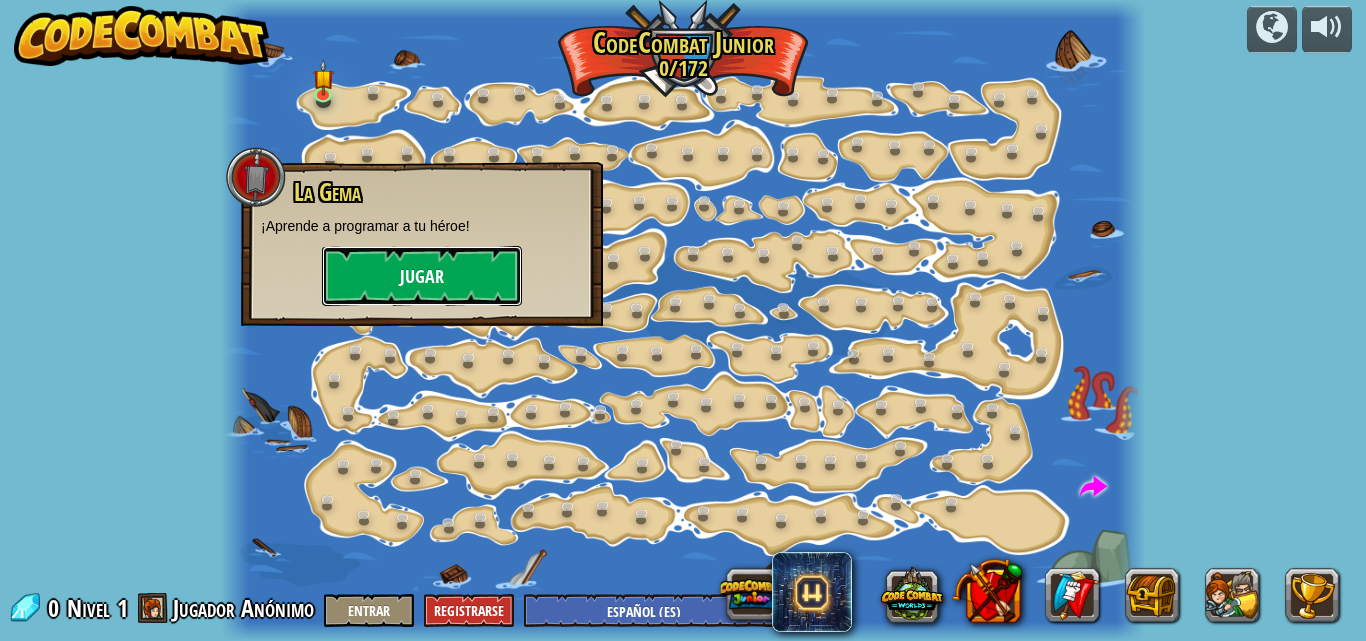 click on "Jugar" at bounding box center [422, 276] 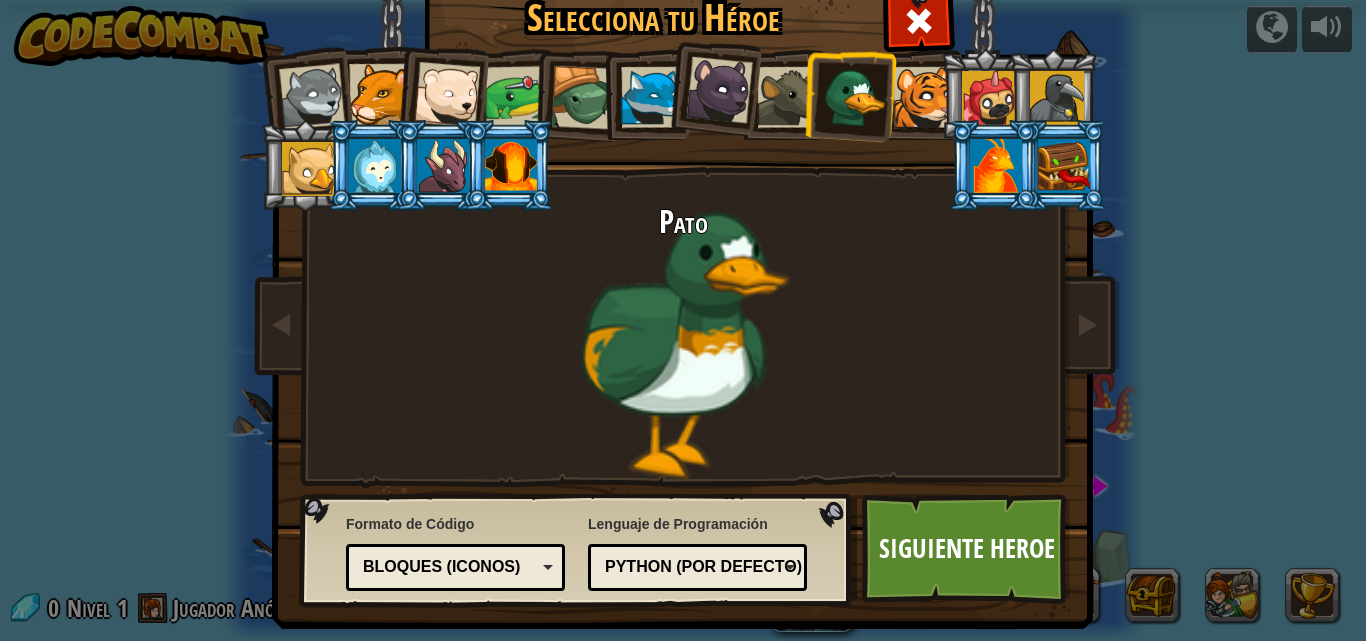 drag, startPoint x: 507, startPoint y: 111, endPoint x: 520, endPoint y: 122, distance: 17.029387 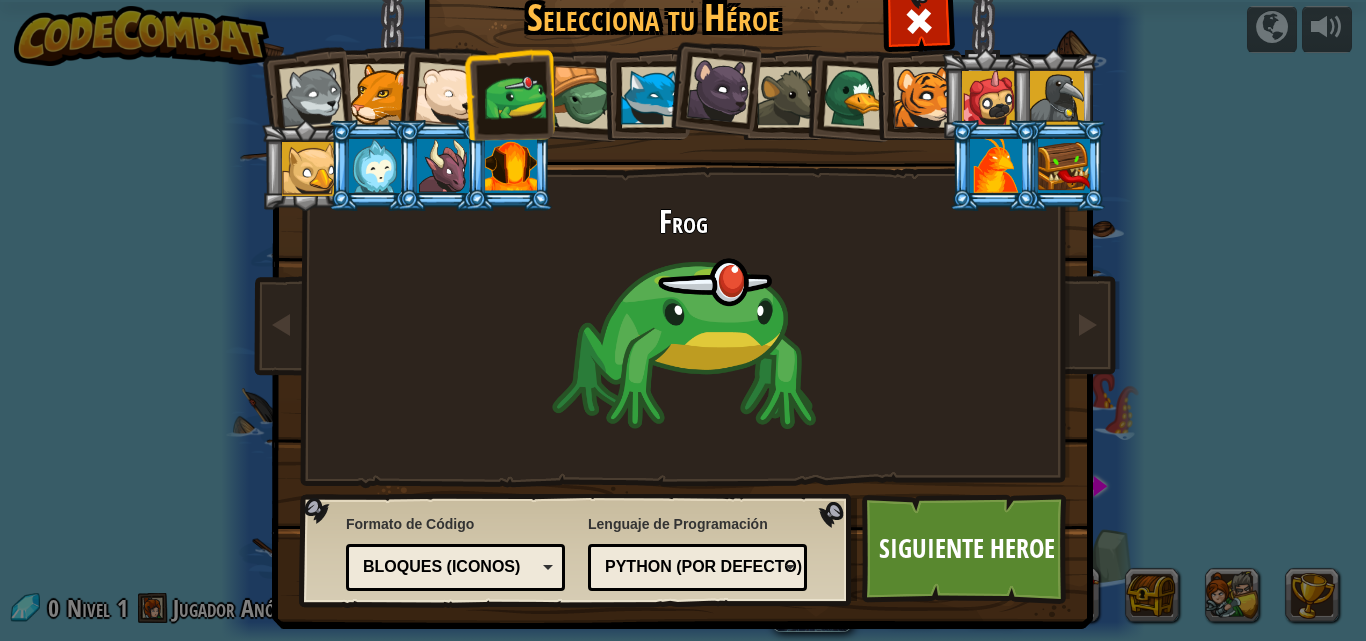 click at bounding box center (651, 97) 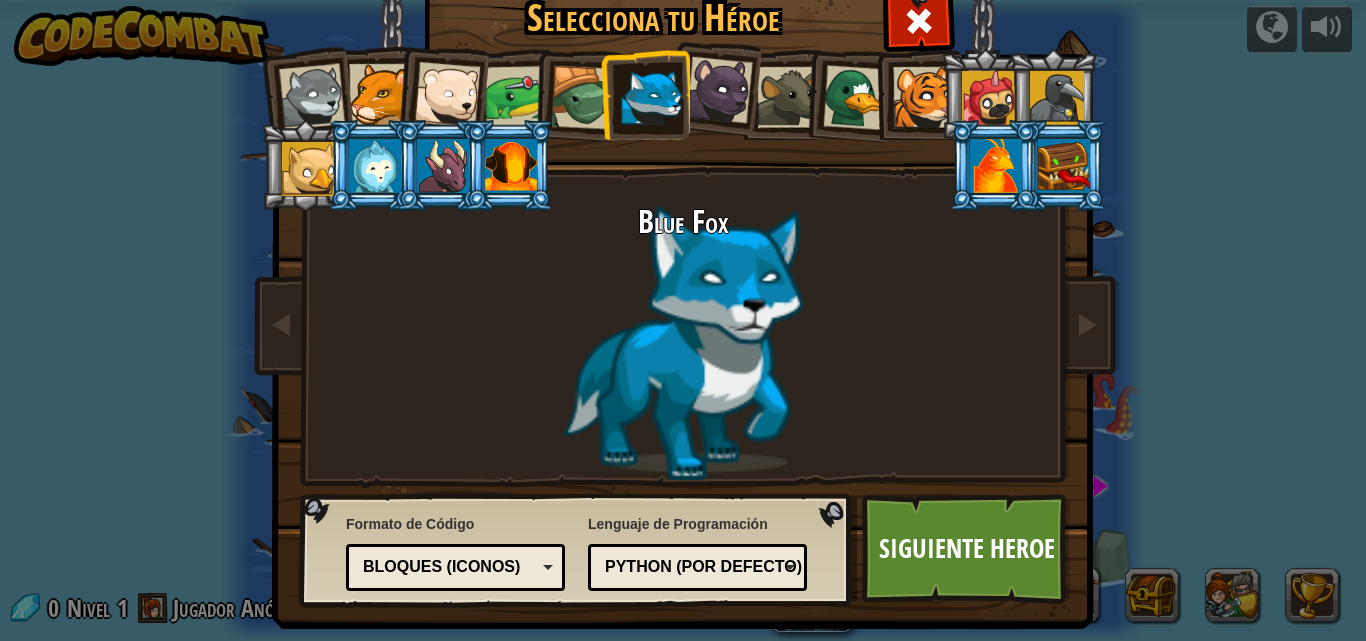 click on "Bloques (iconos)" at bounding box center (449, 567) 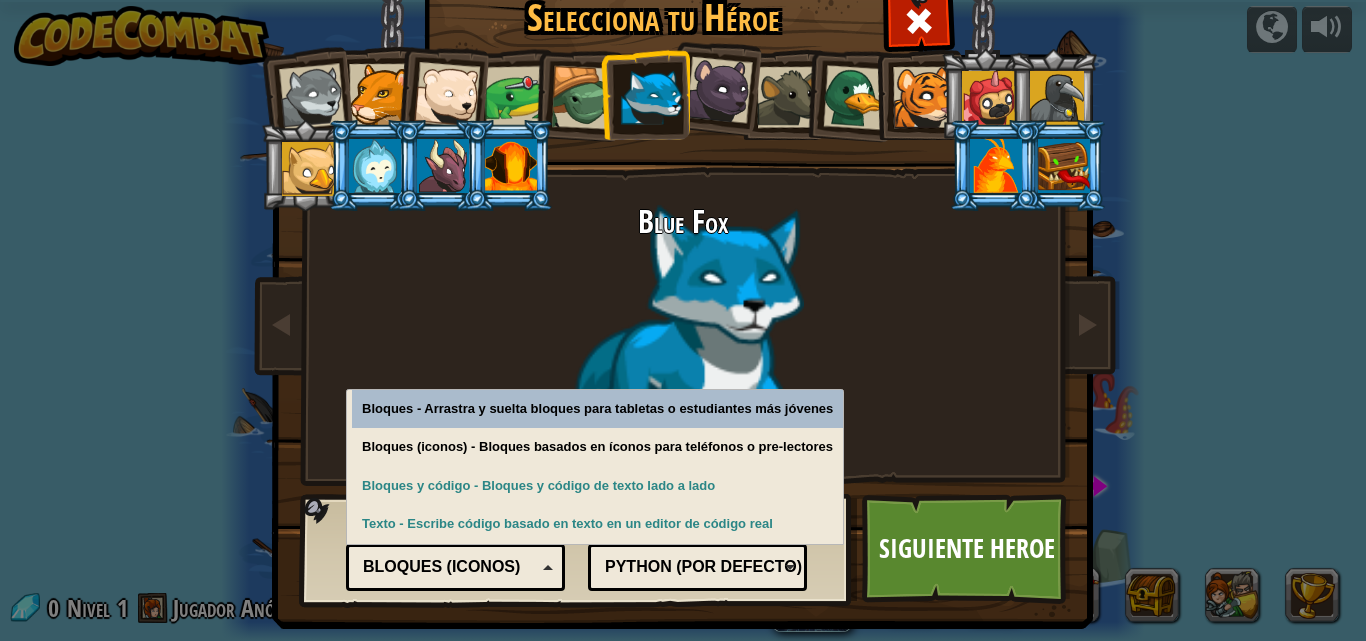 click on "Python (Por defecto)" at bounding box center [691, 567] 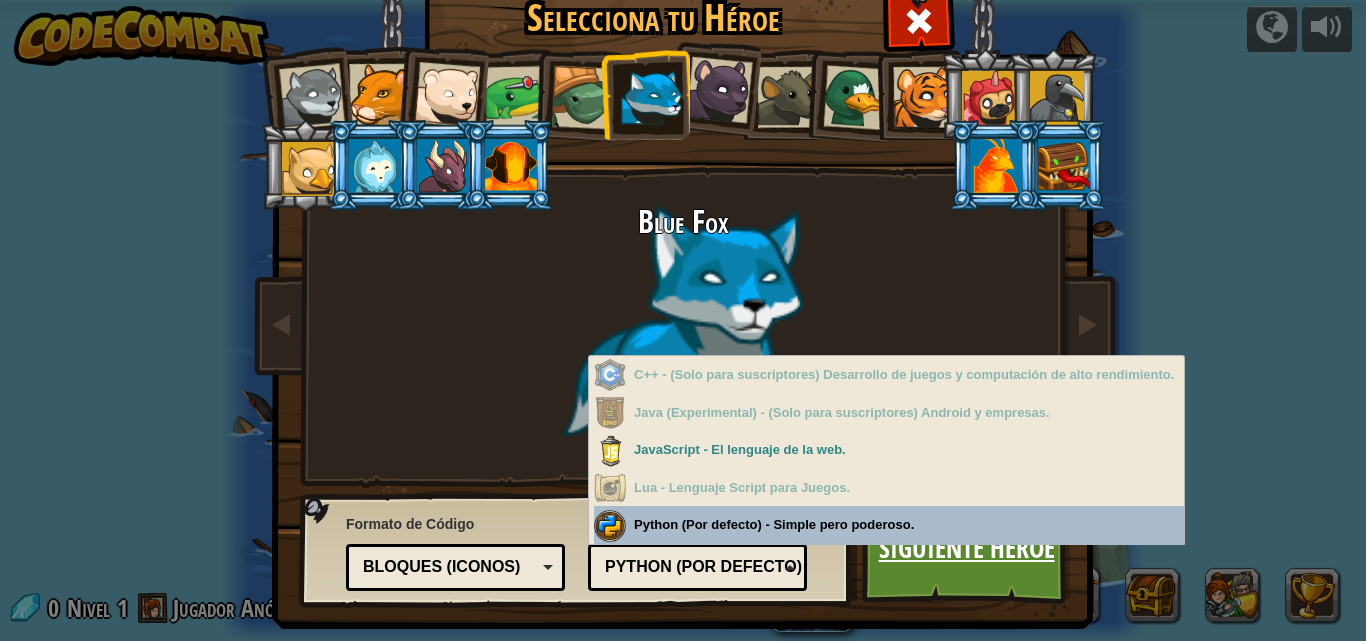 drag, startPoint x: 940, startPoint y: 567, endPoint x: 940, endPoint y: 554, distance: 13 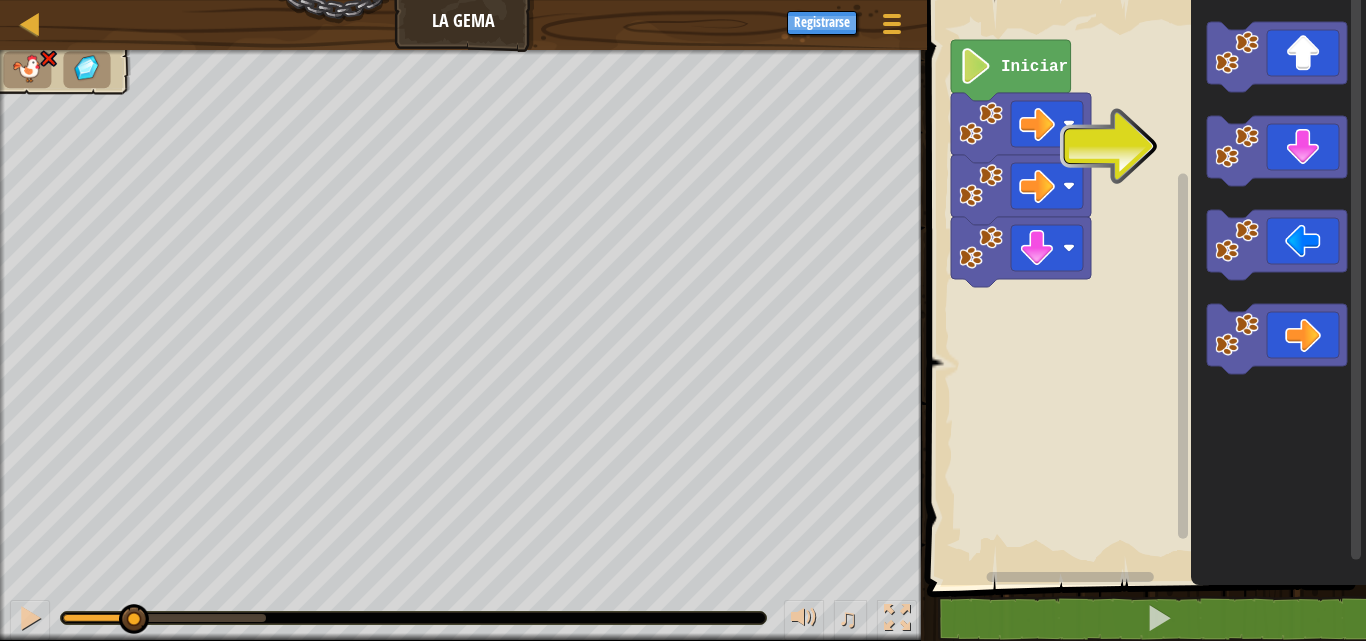 drag, startPoint x: 66, startPoint y: 612, endPoint x: 133, endPoint y: 677, distance: 93.34881 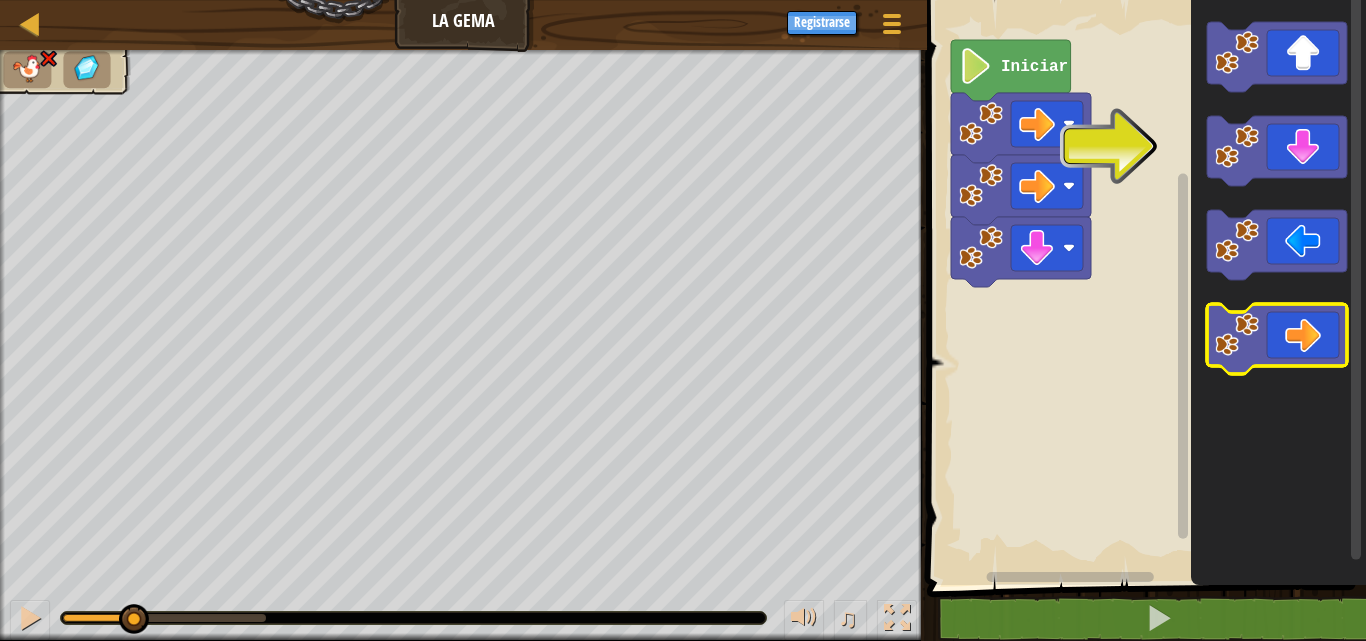 click 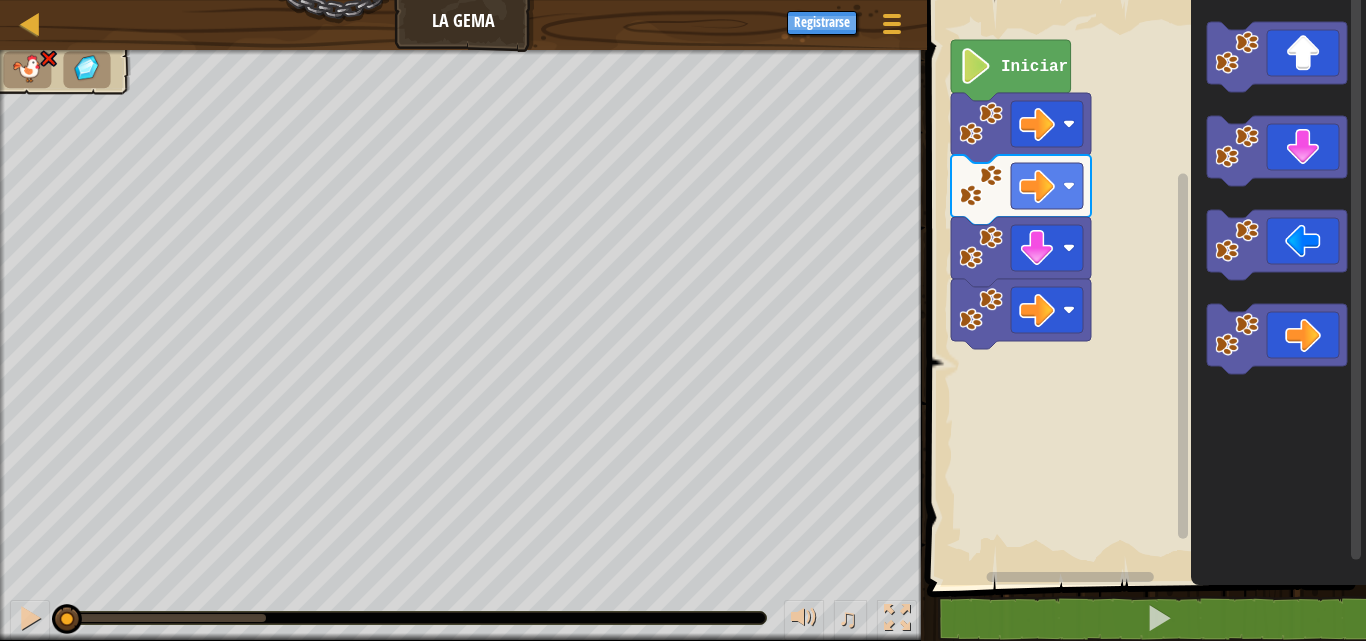 drag, startPoint x: 270, startPoint y: 615, endPoint x: 0, endPoint y: 658, distance: 273.40262 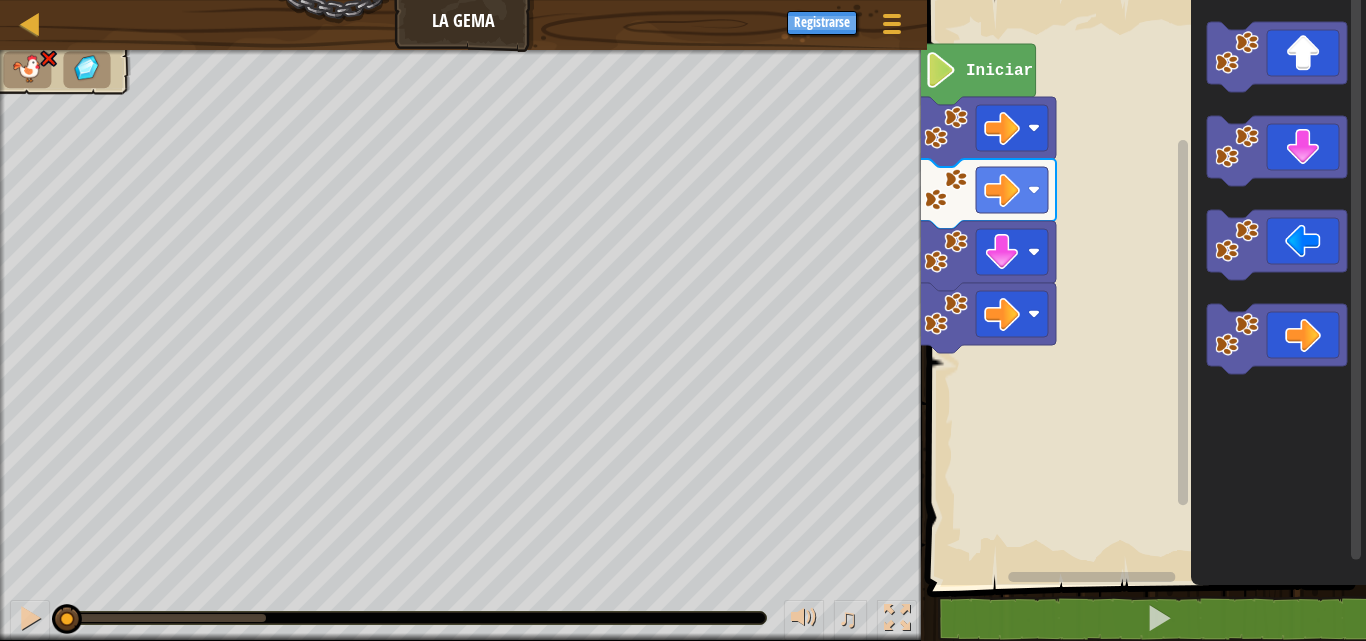 click 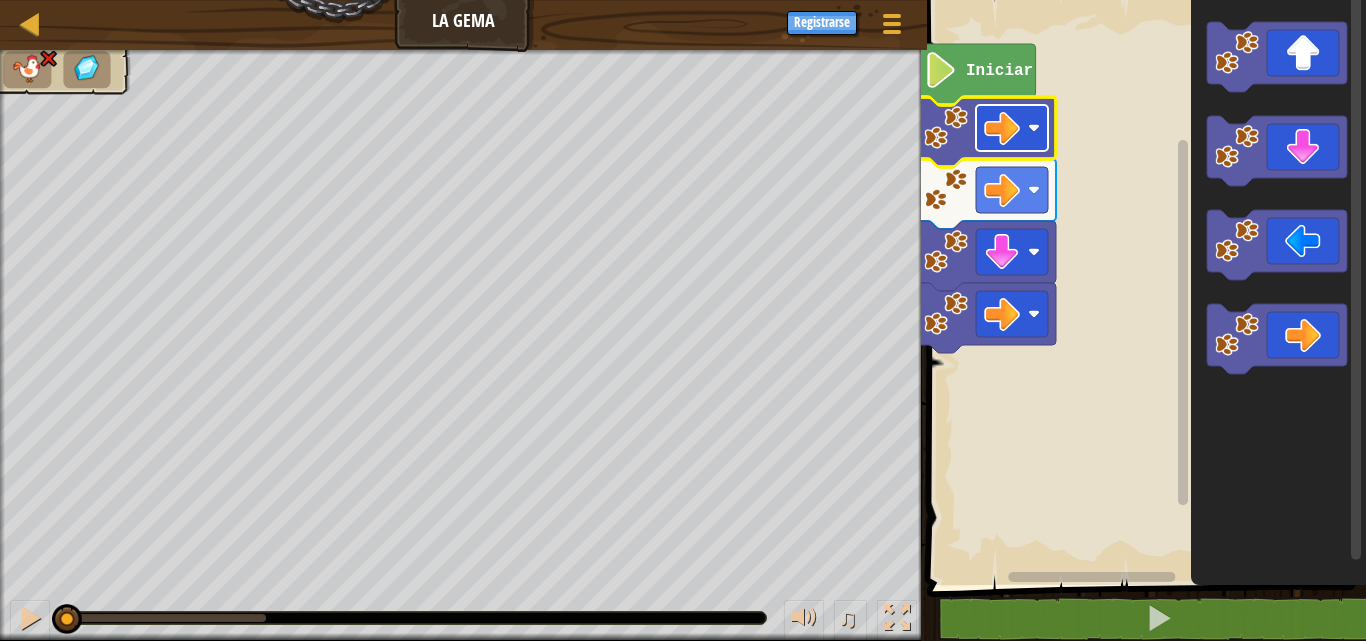 click 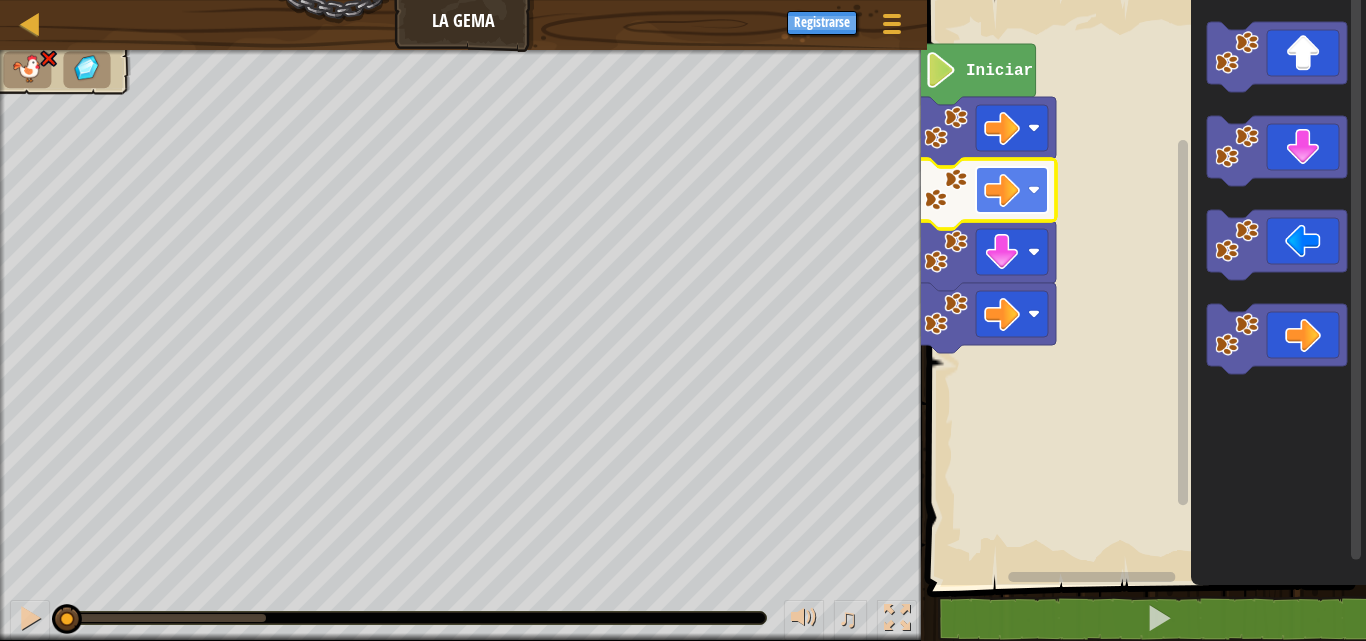 click 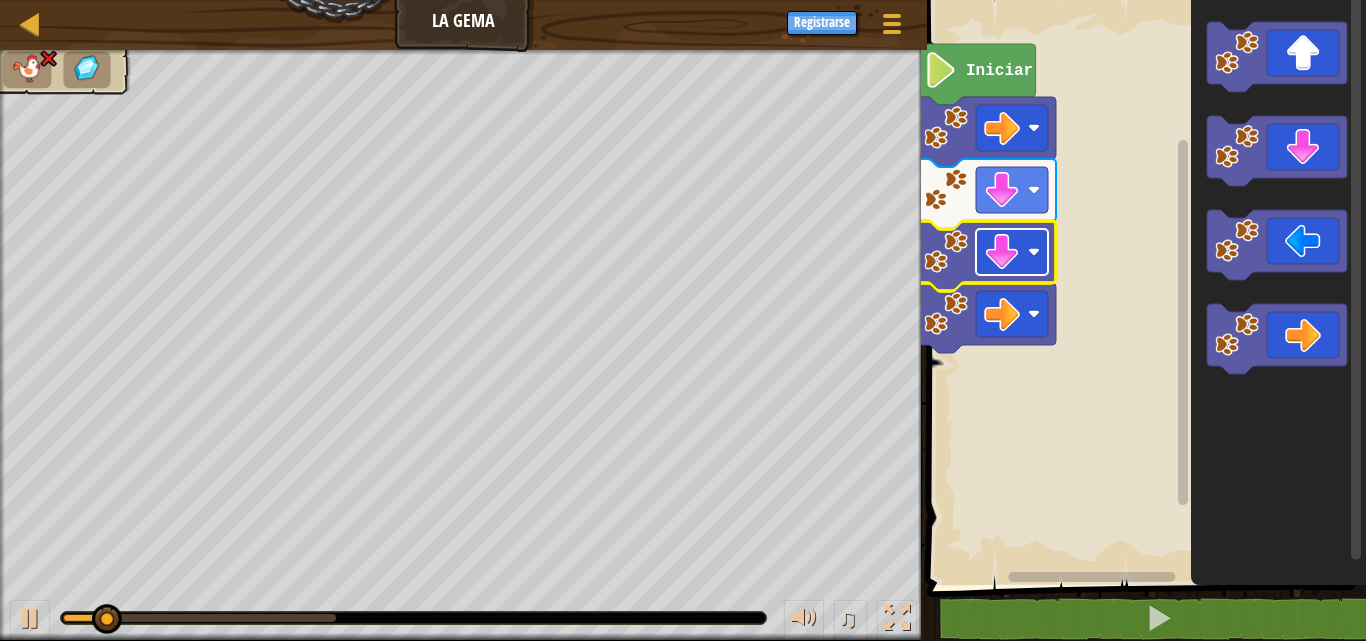 click 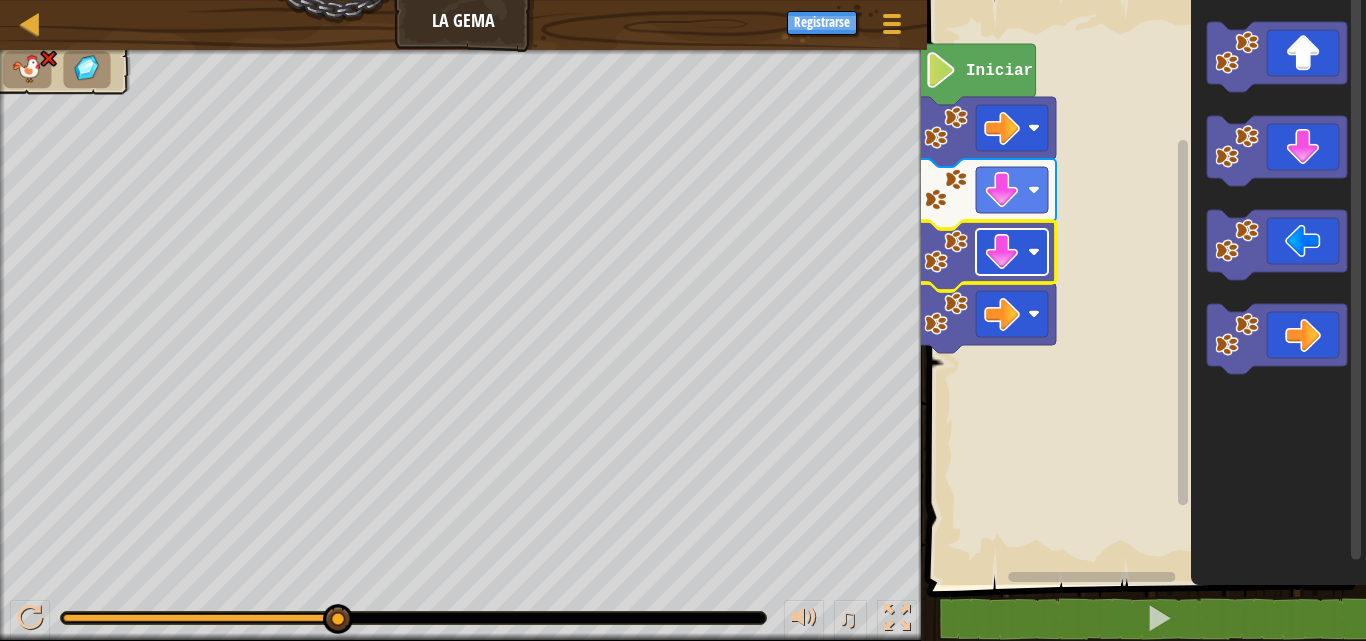 click 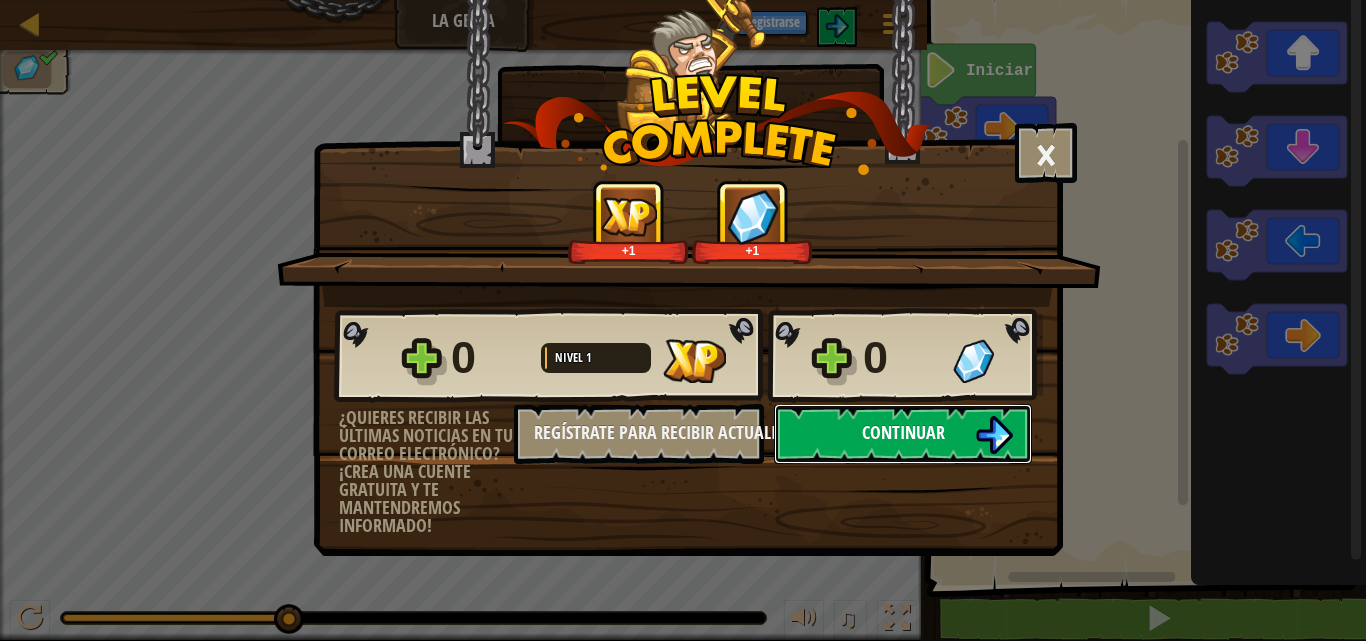 click on "Continuar" at bounding box center [903, 432] 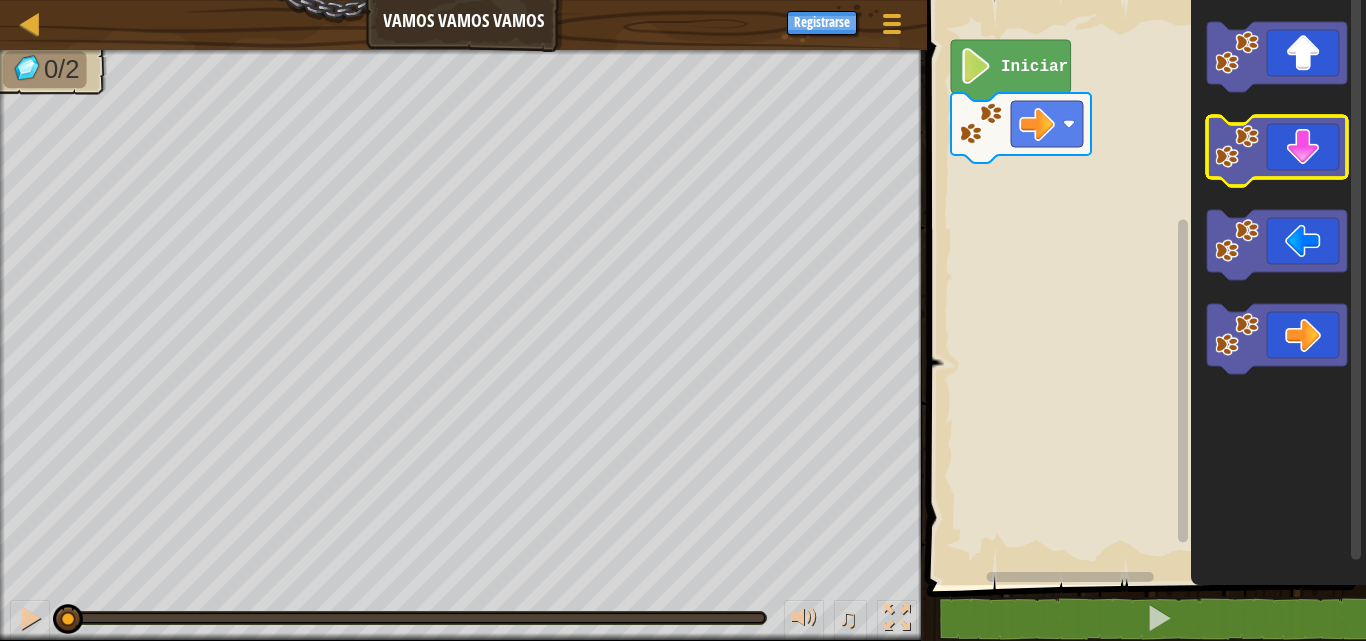 click 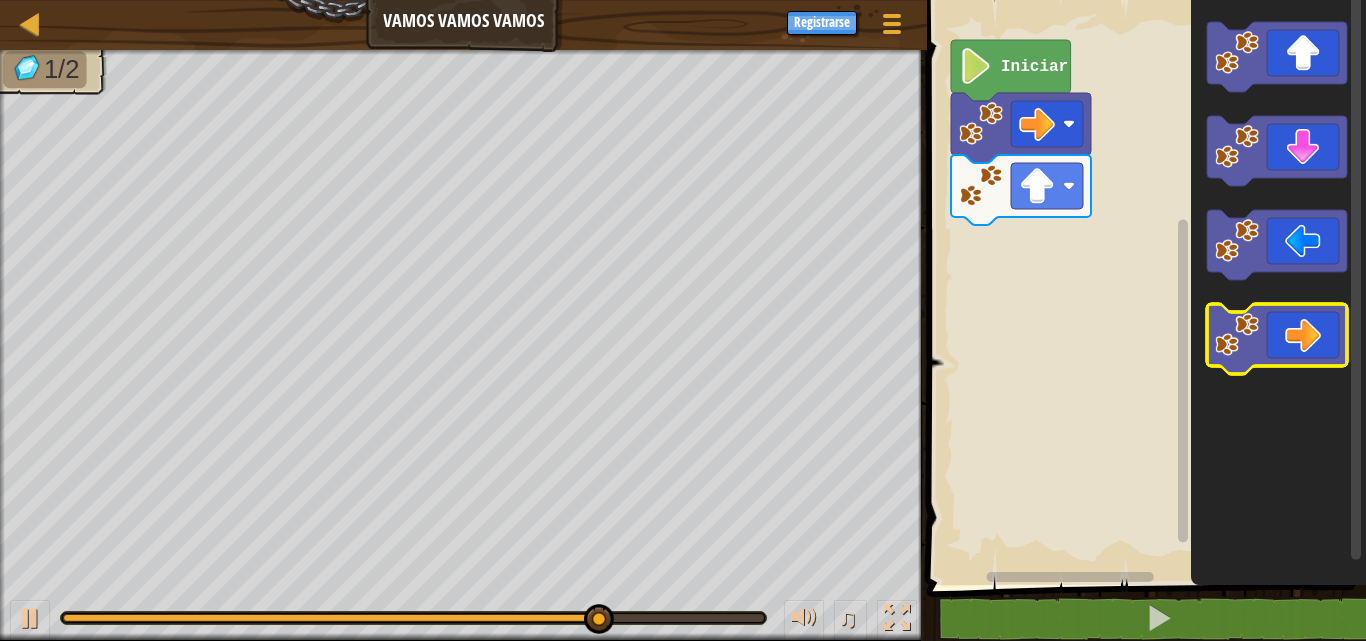 click 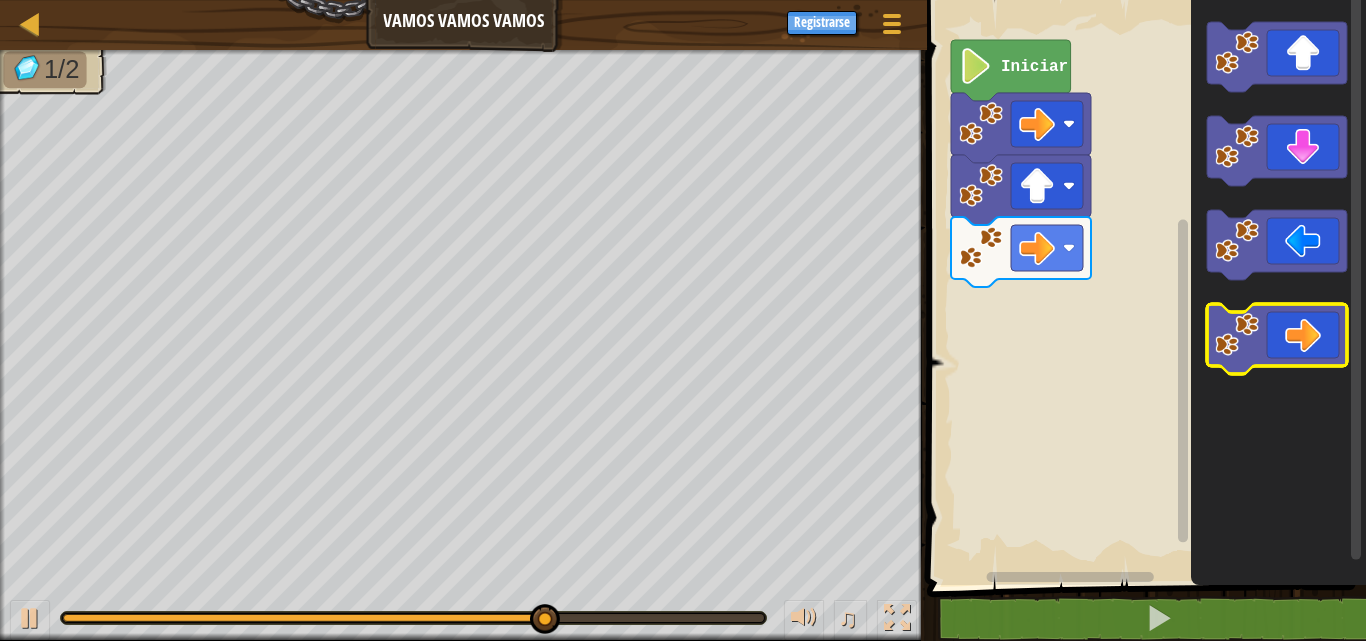 click 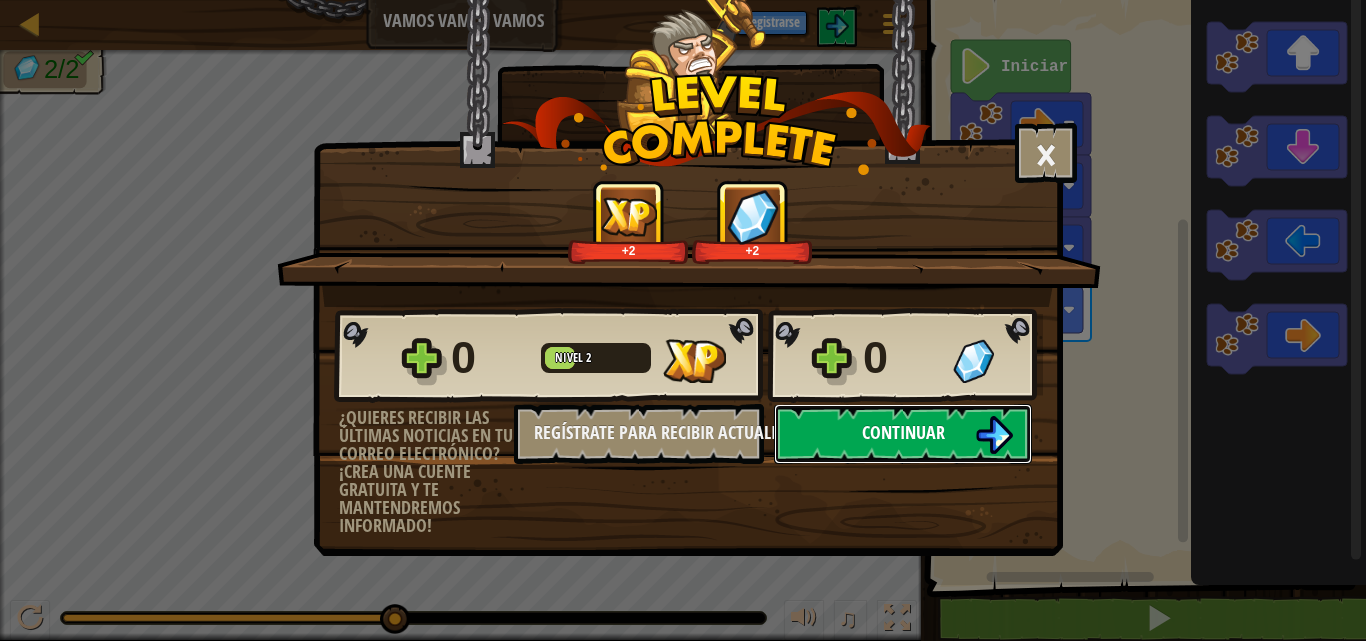 click on "Continuar" at bounding box center (903, 434) 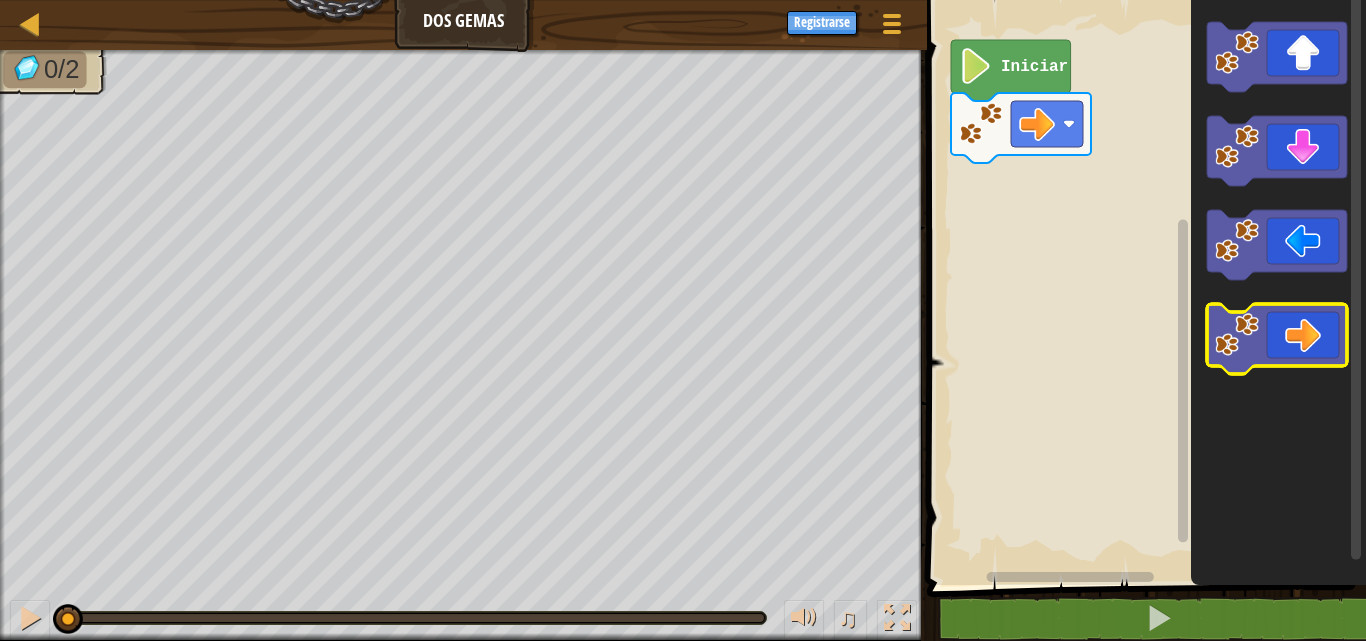 click 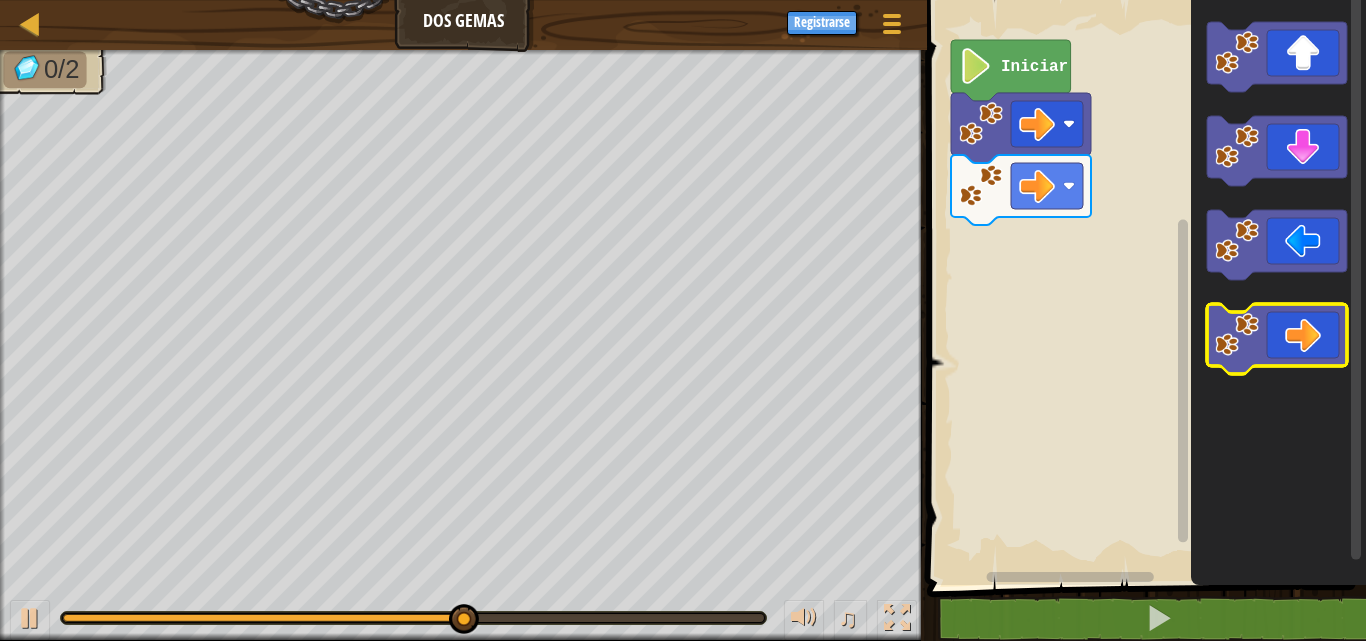 click 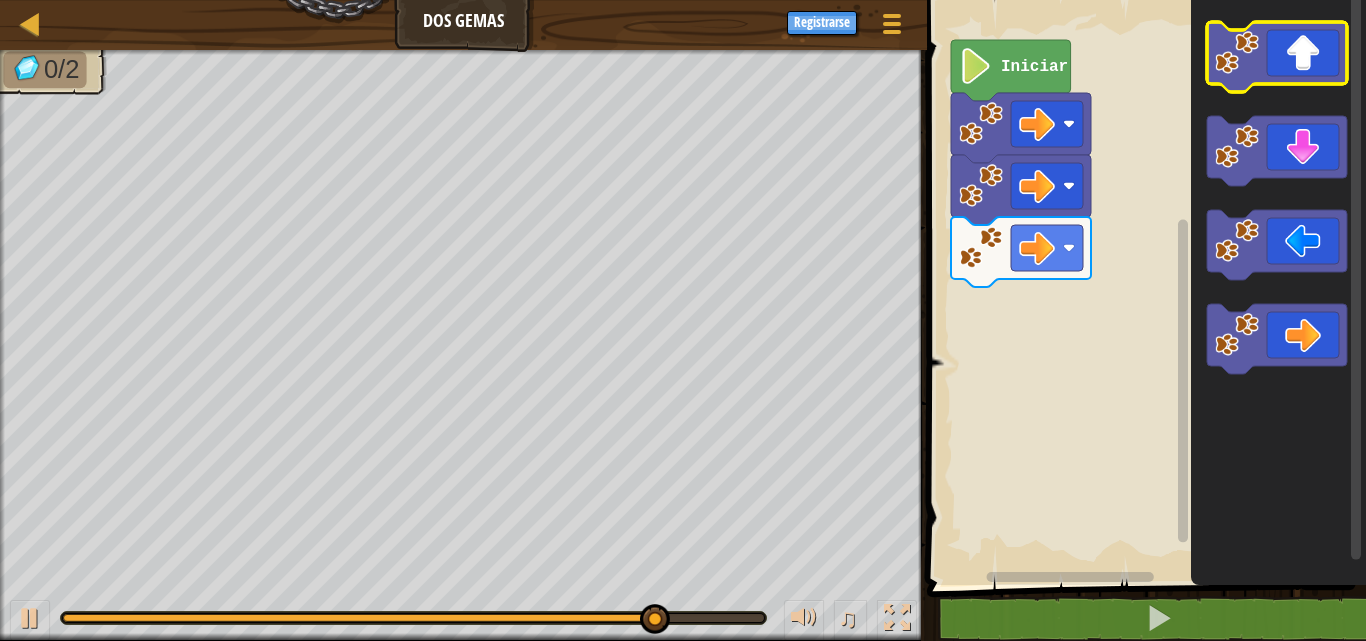 click 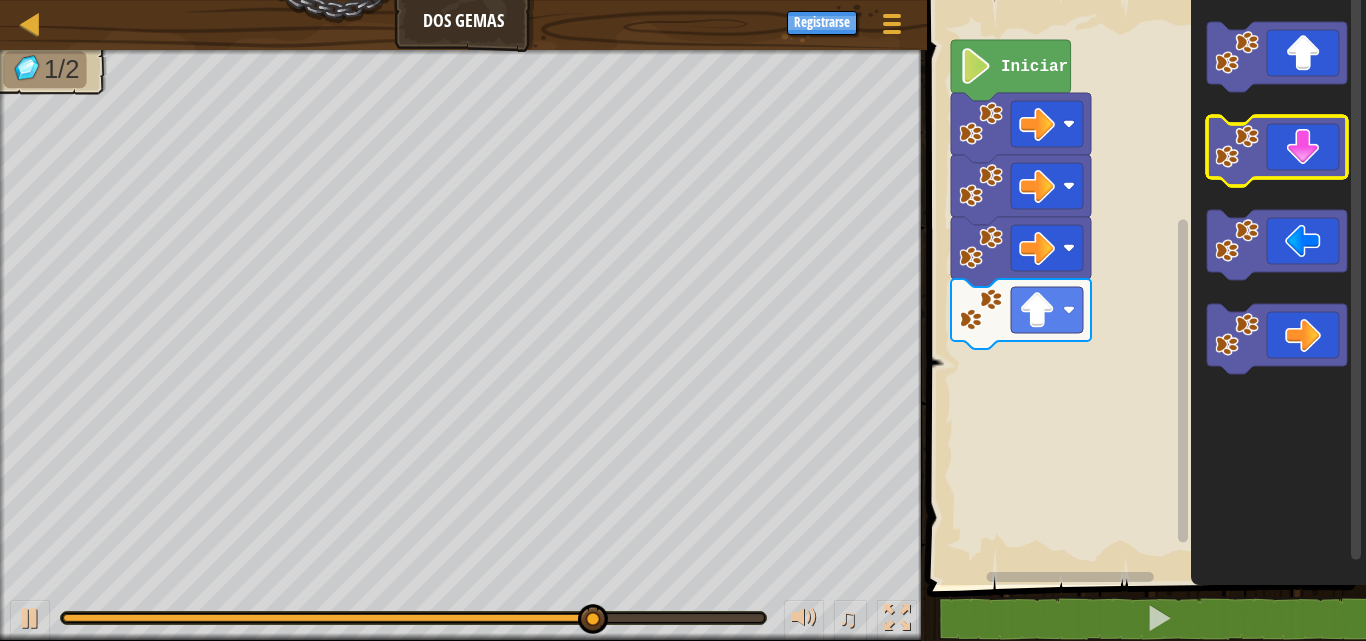 click 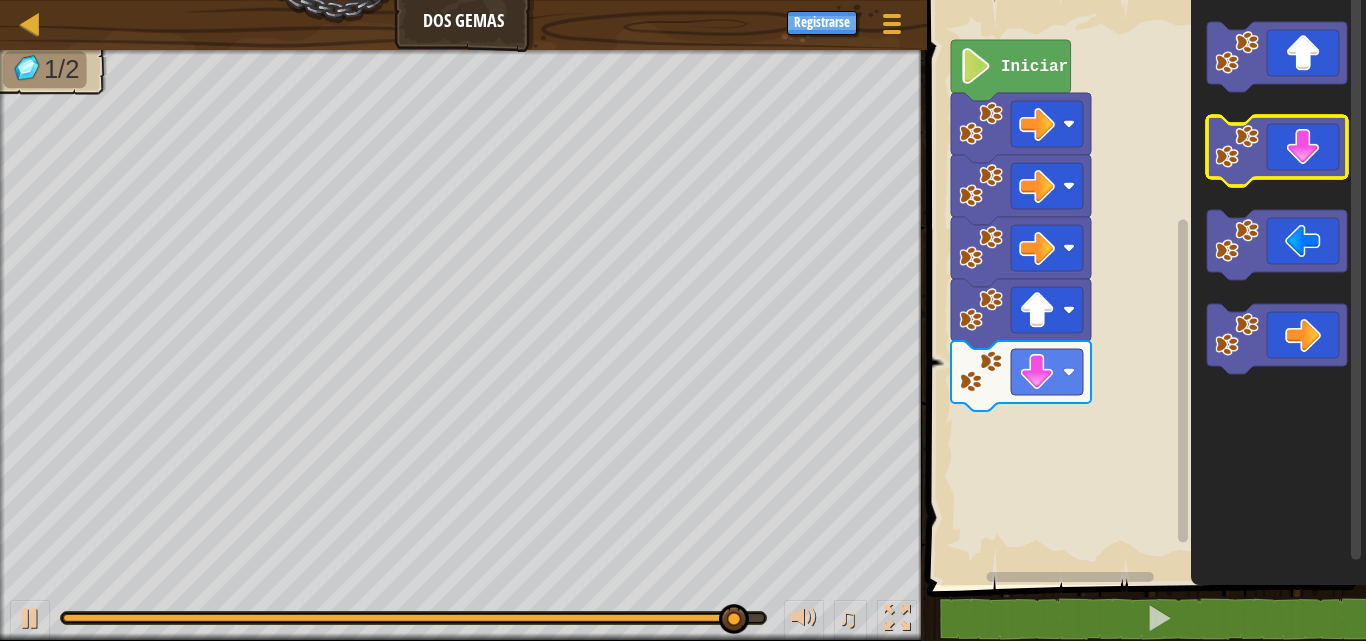 click 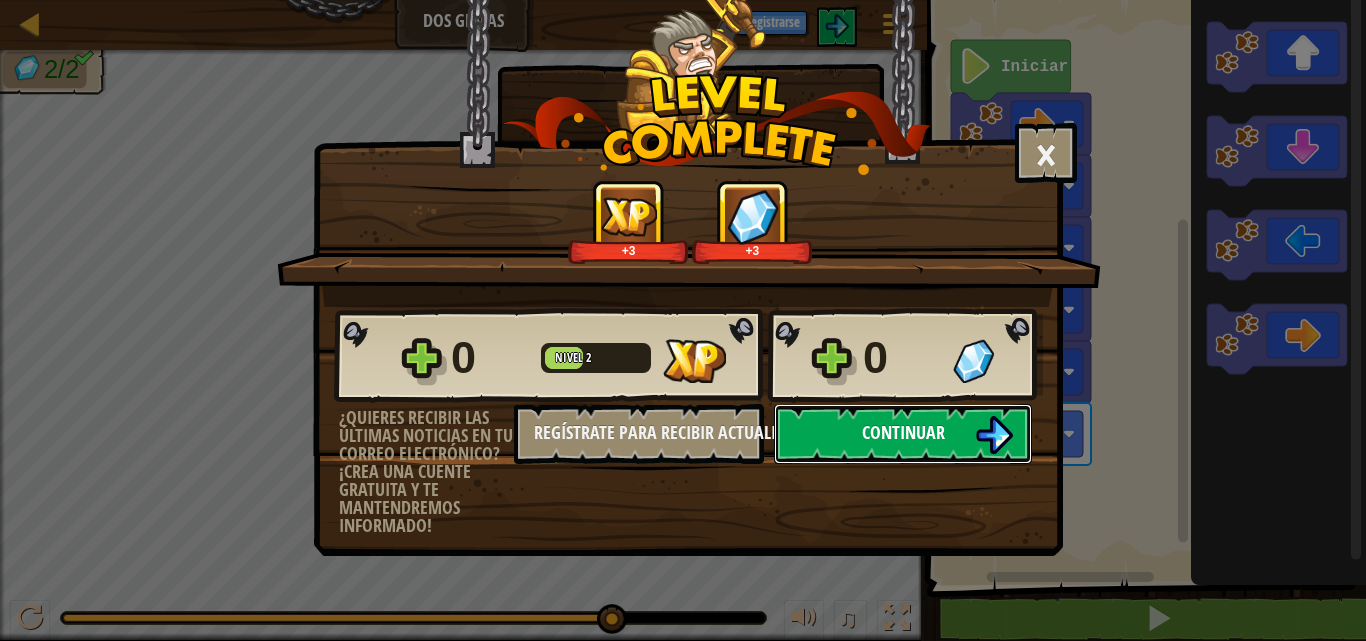 click on "Continuar" at bounding box center [903, 432] 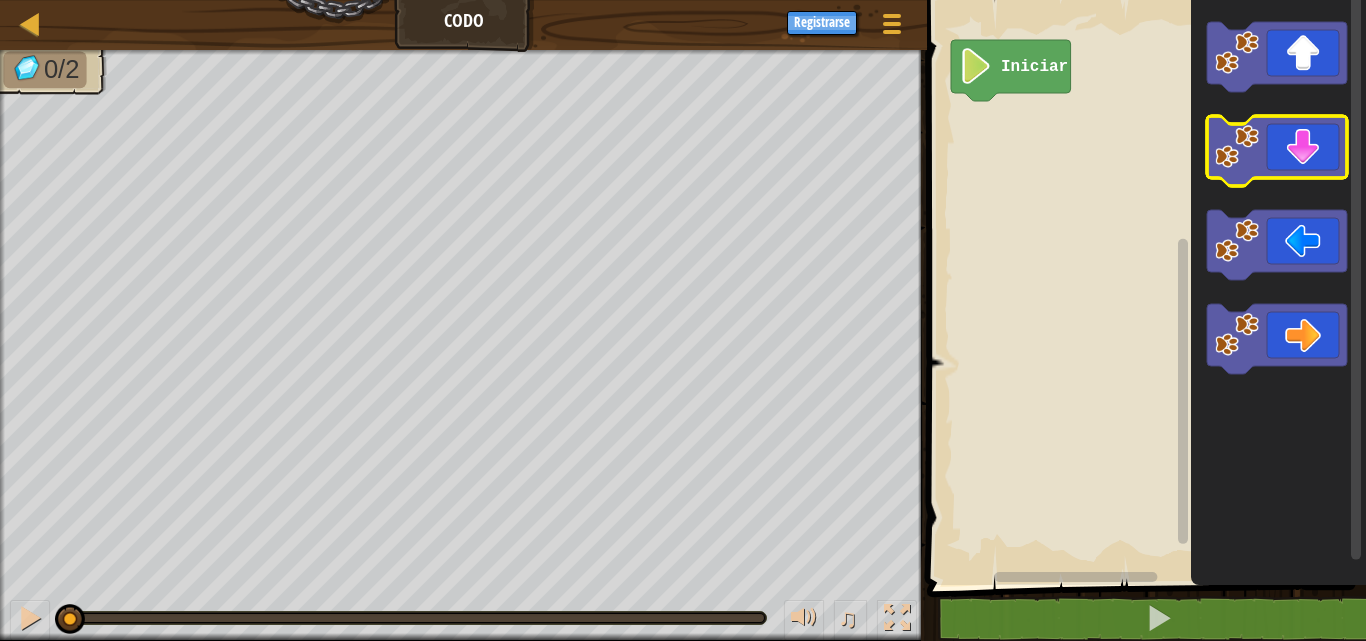 click 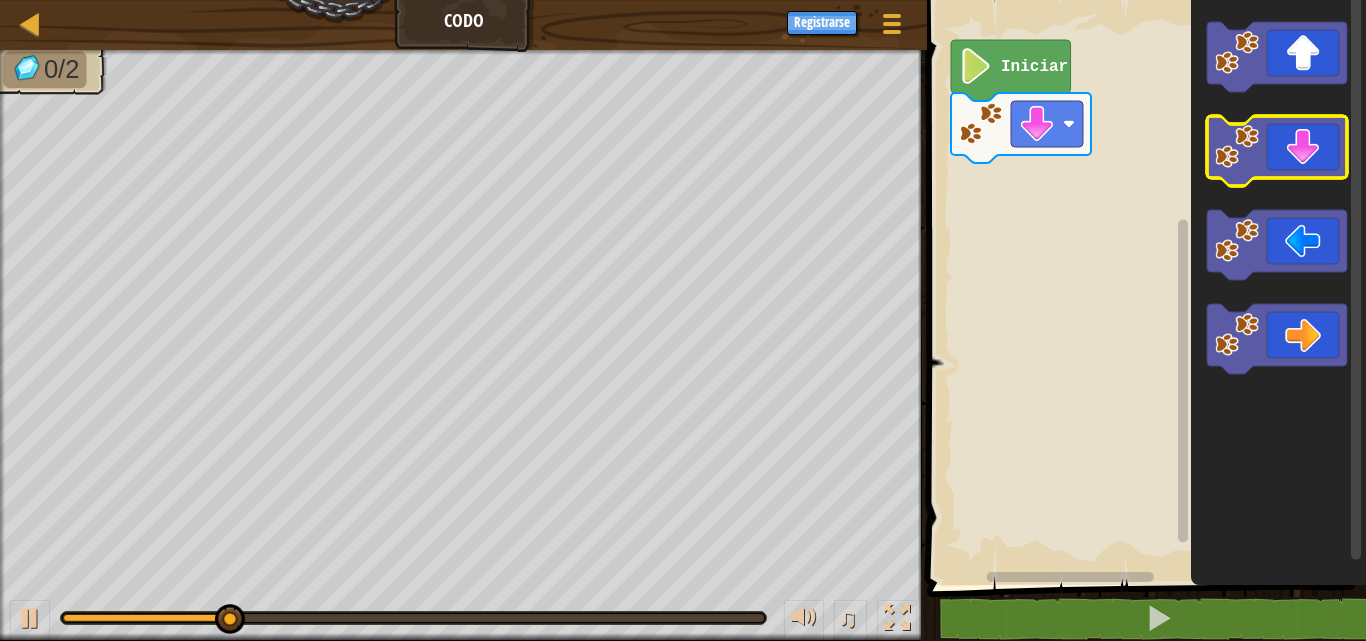 click 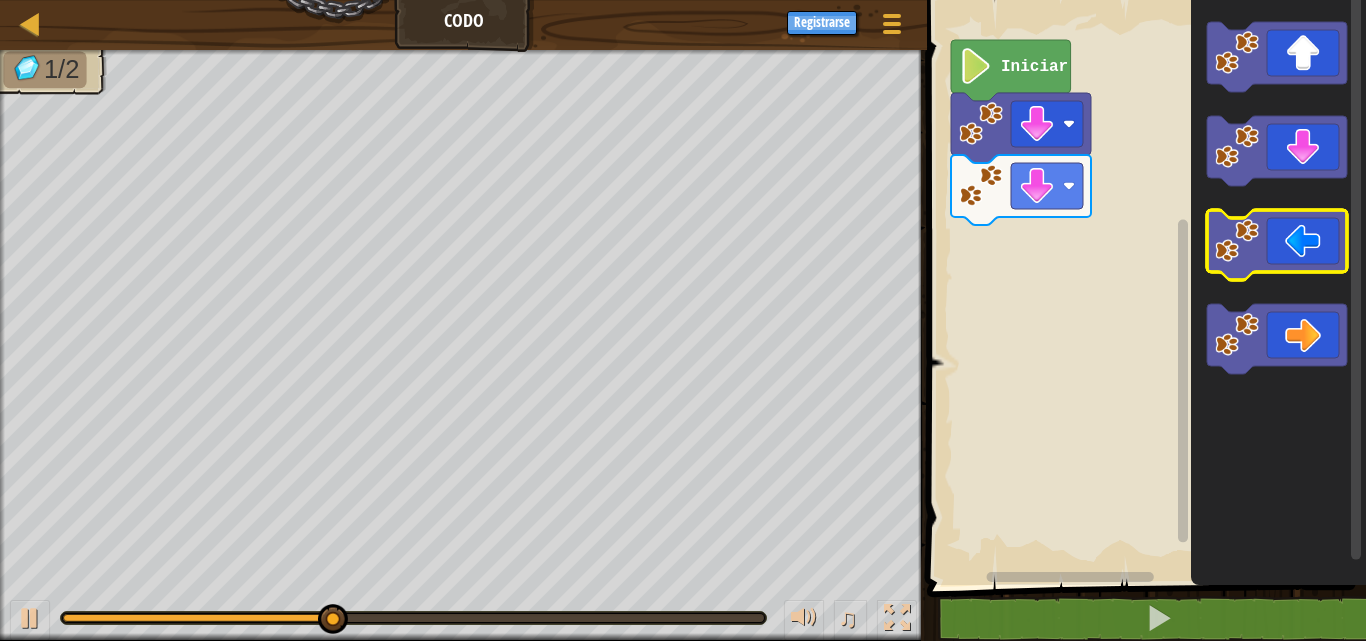 click 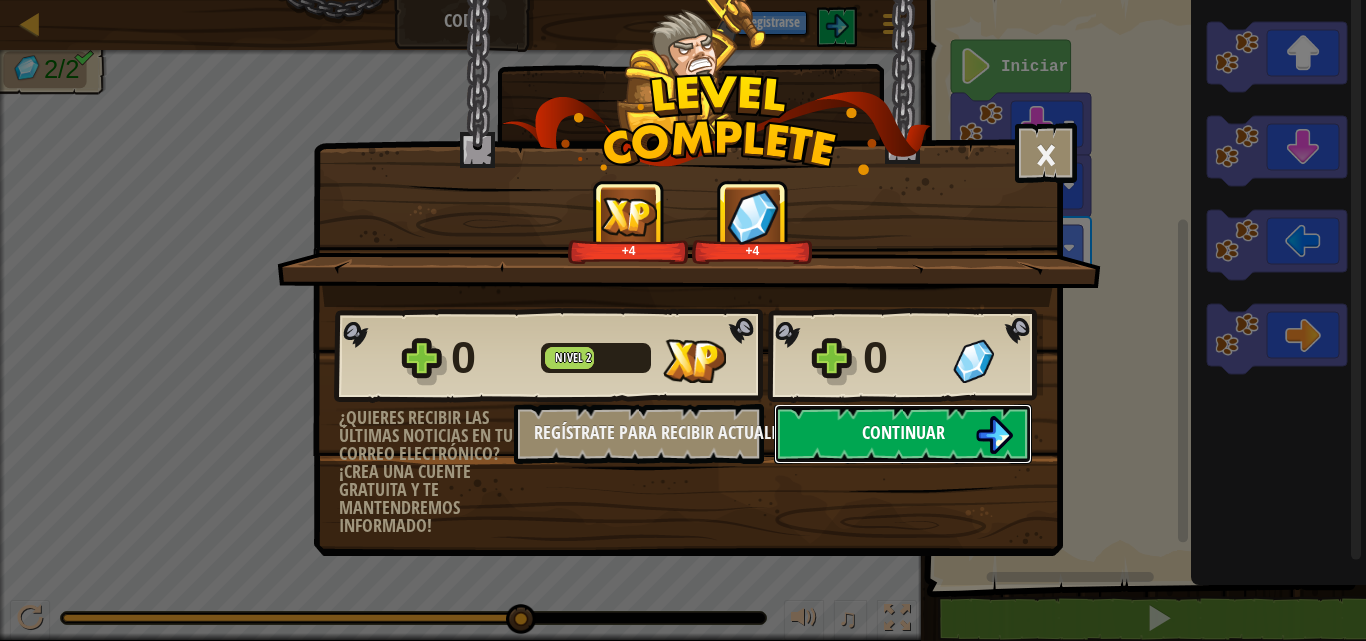 click on "Continuar" at bounding box center [903, 432] 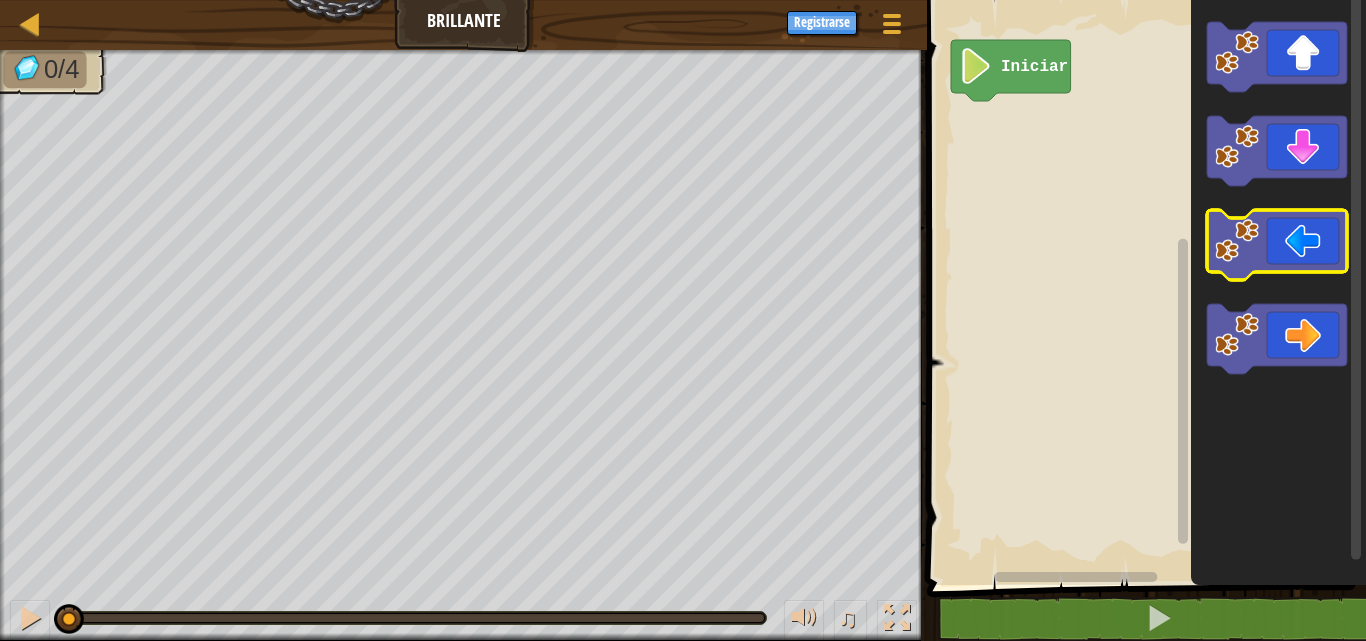 click 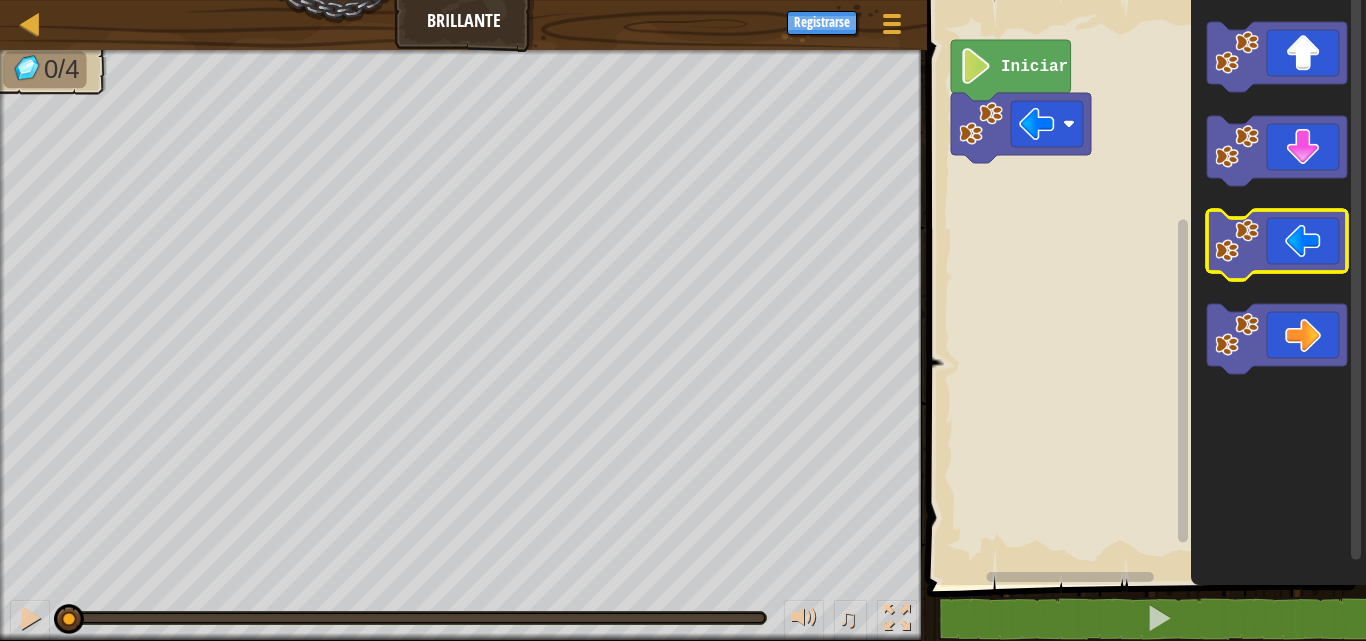 click 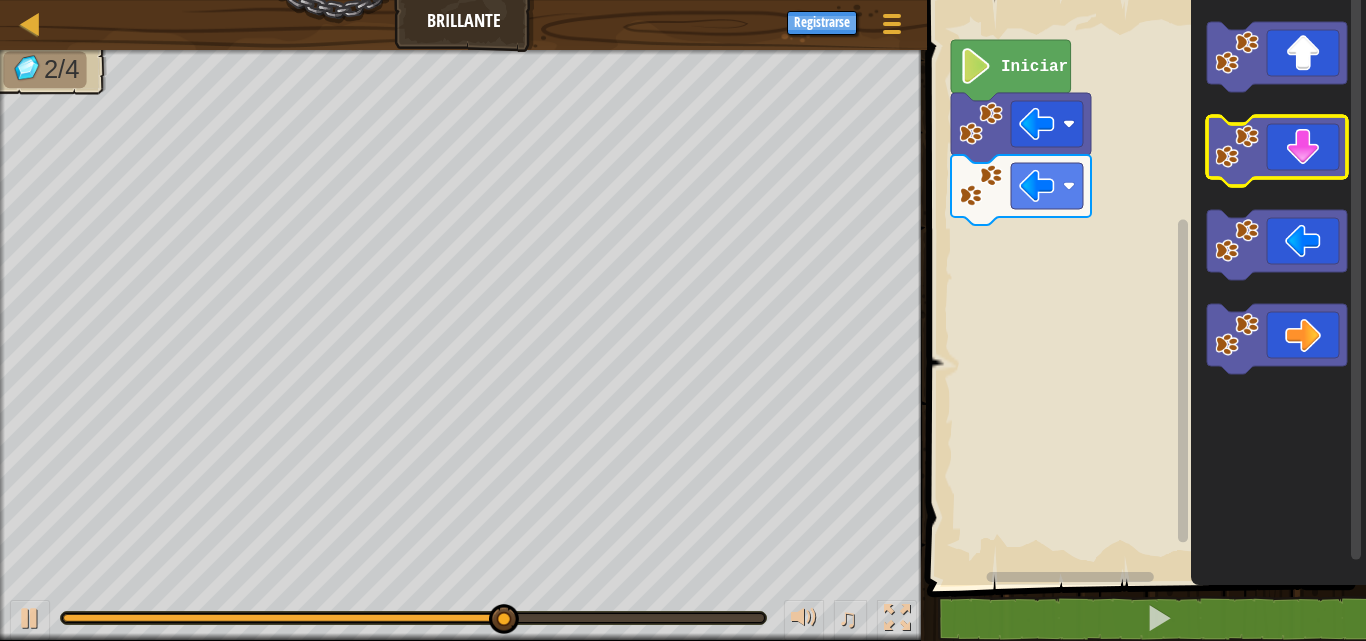 click 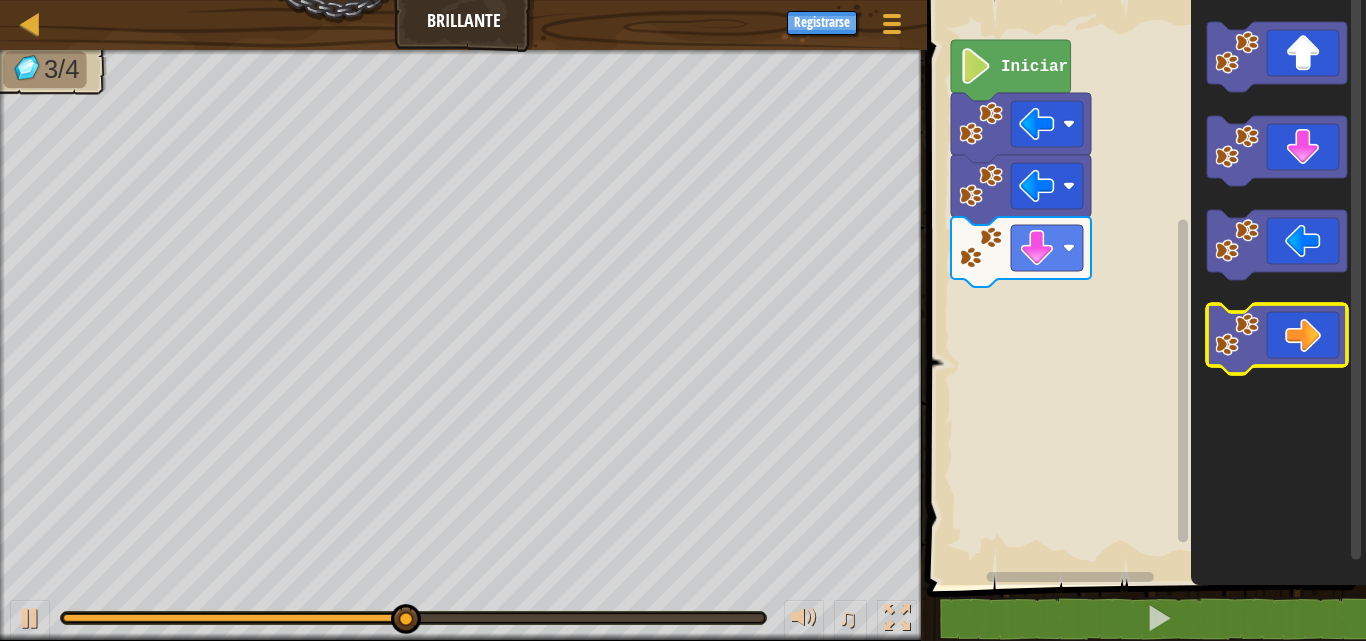 click 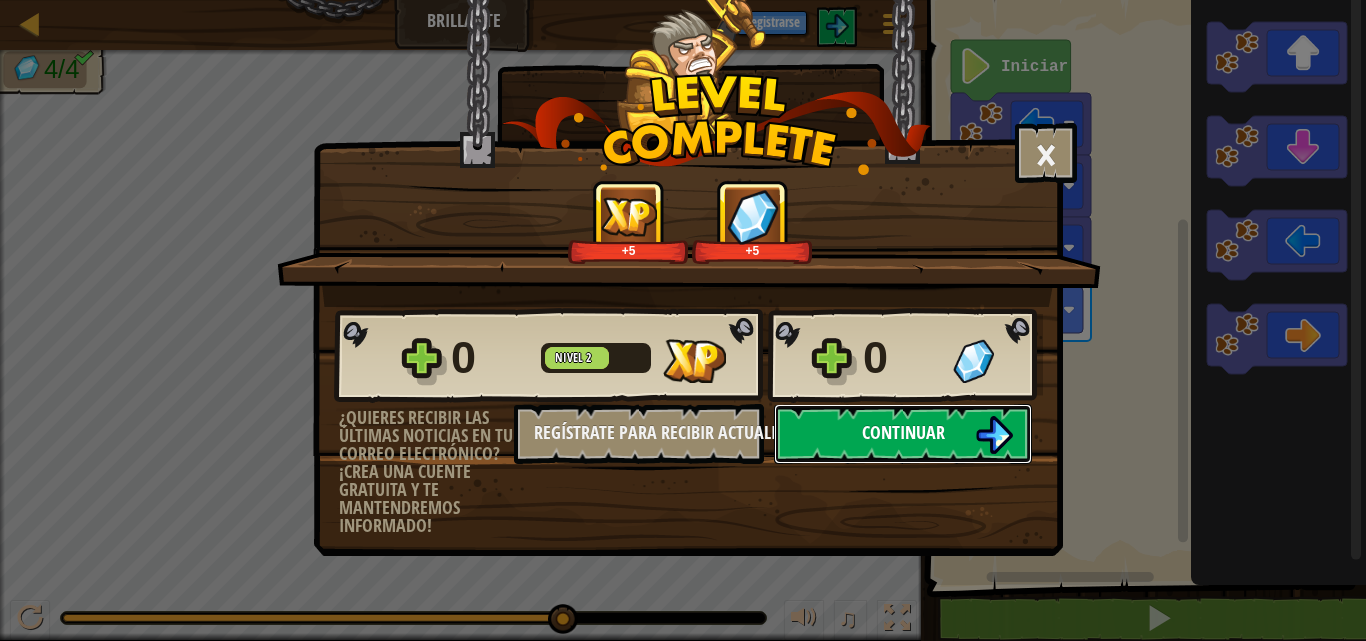 click at bounding box center (994, 435) 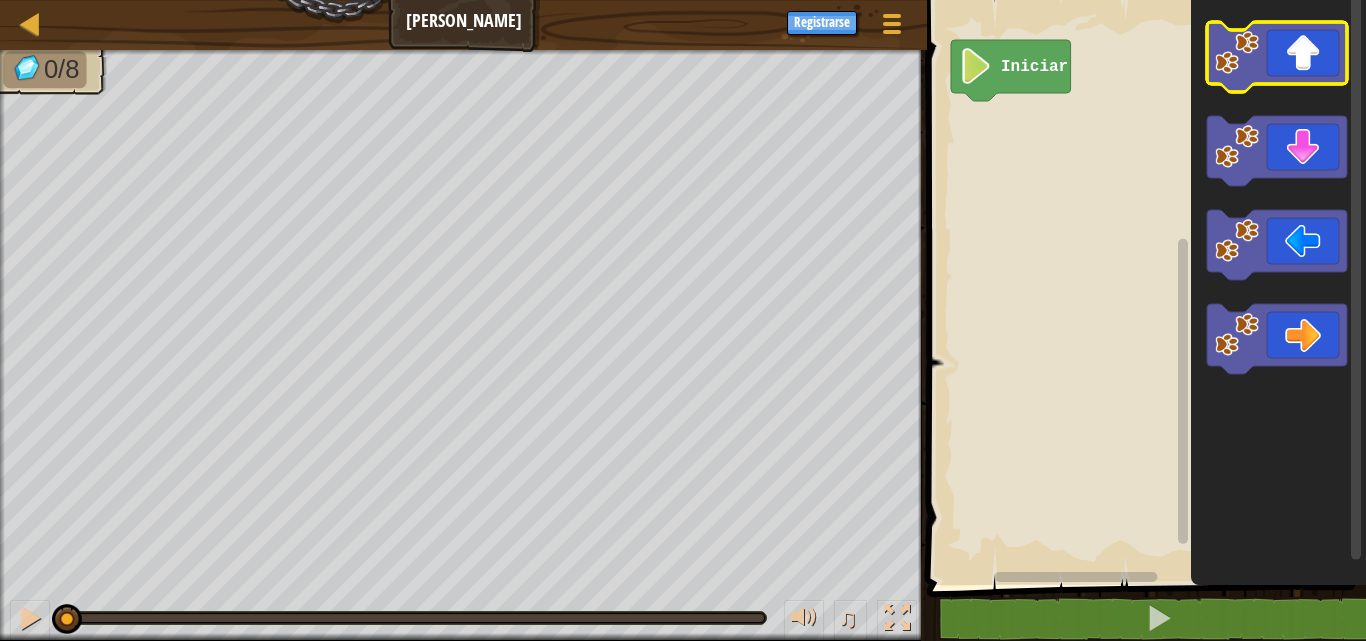 click 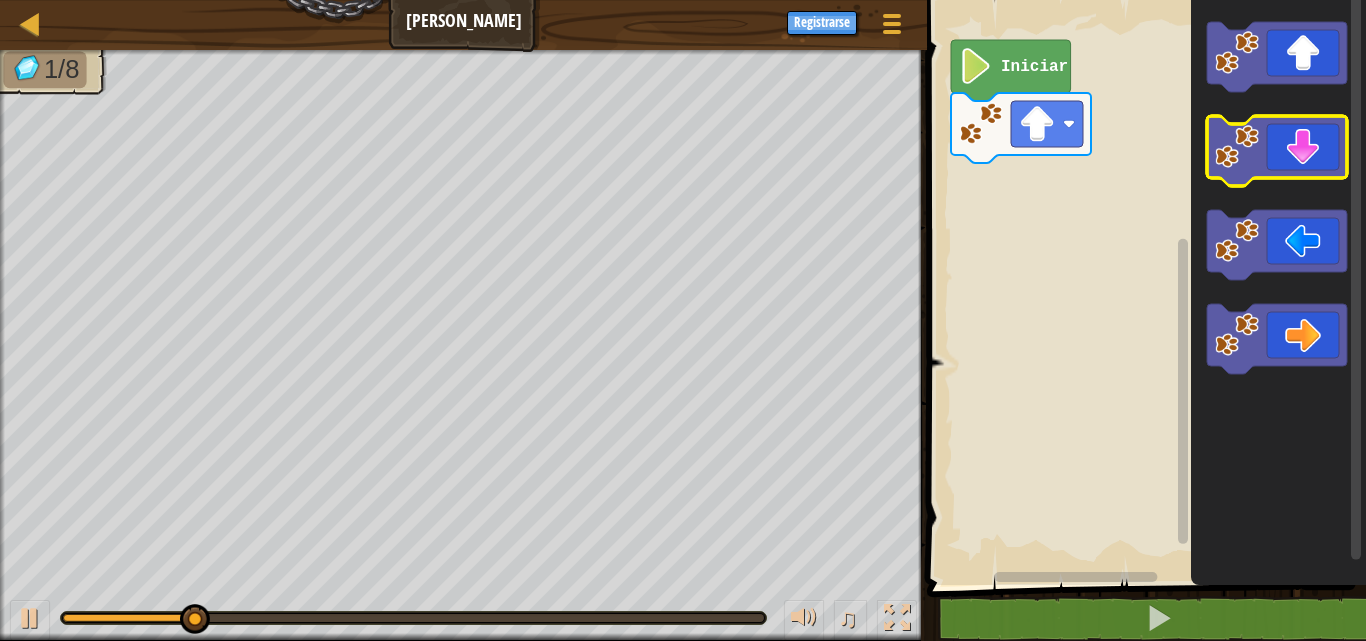 click 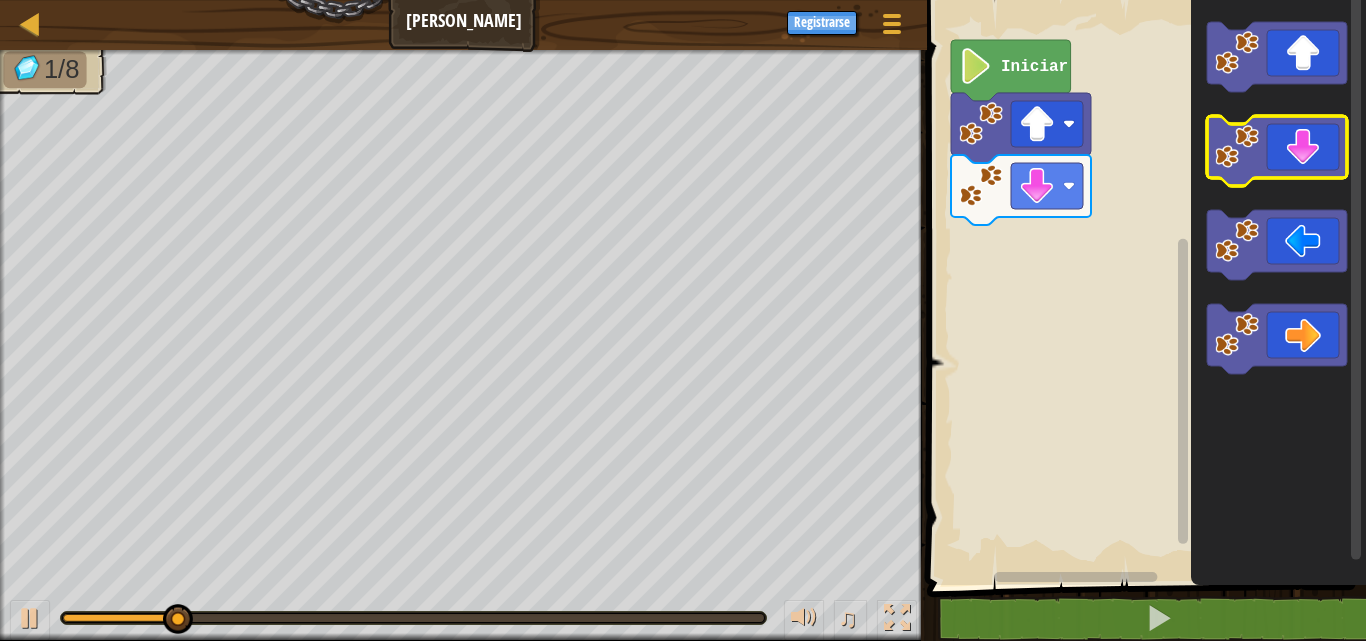 click 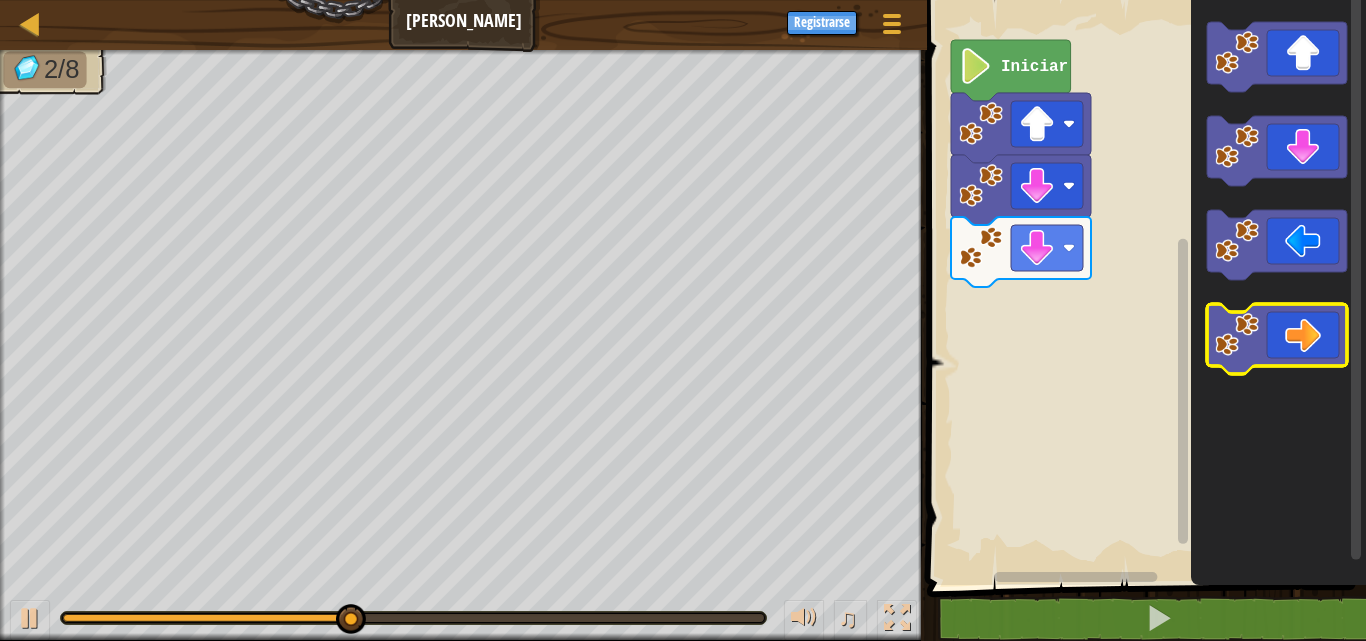 click 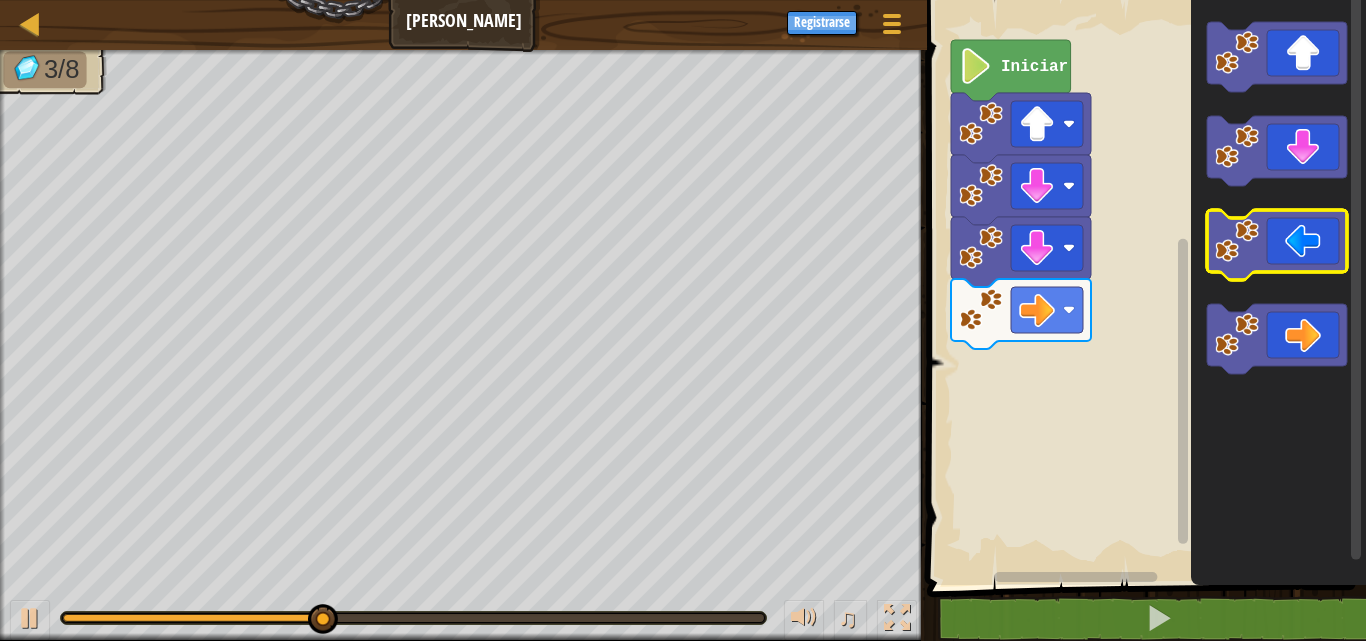 click 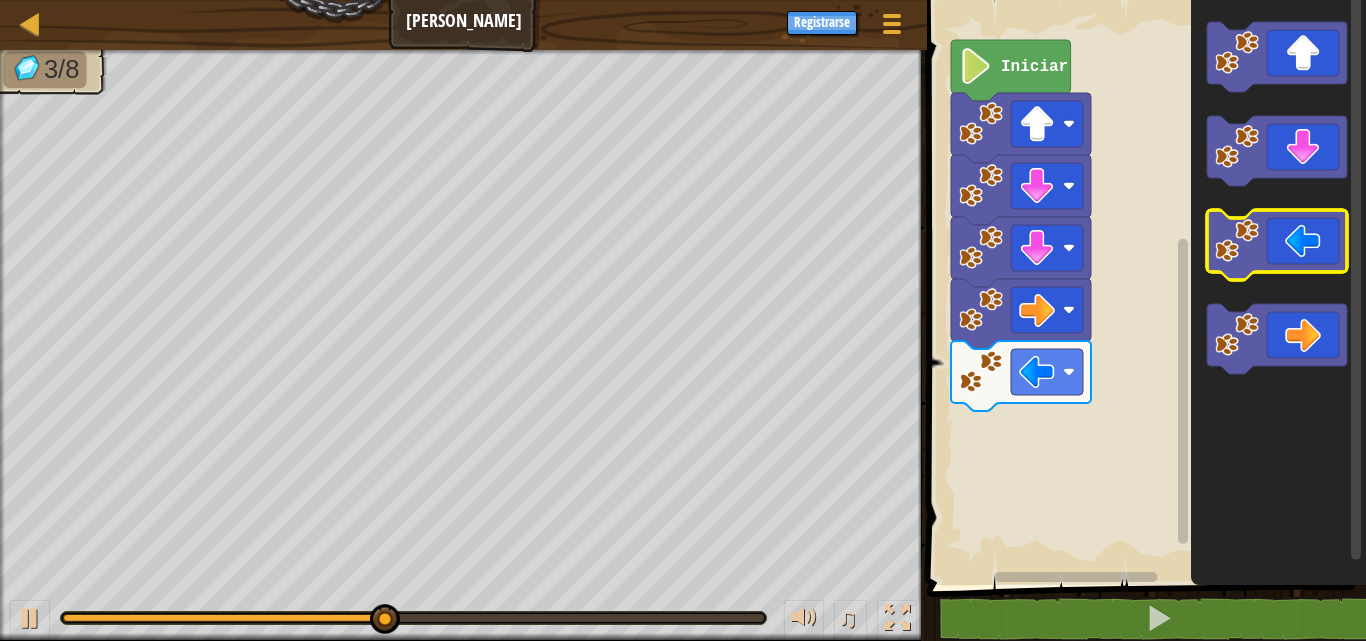 click 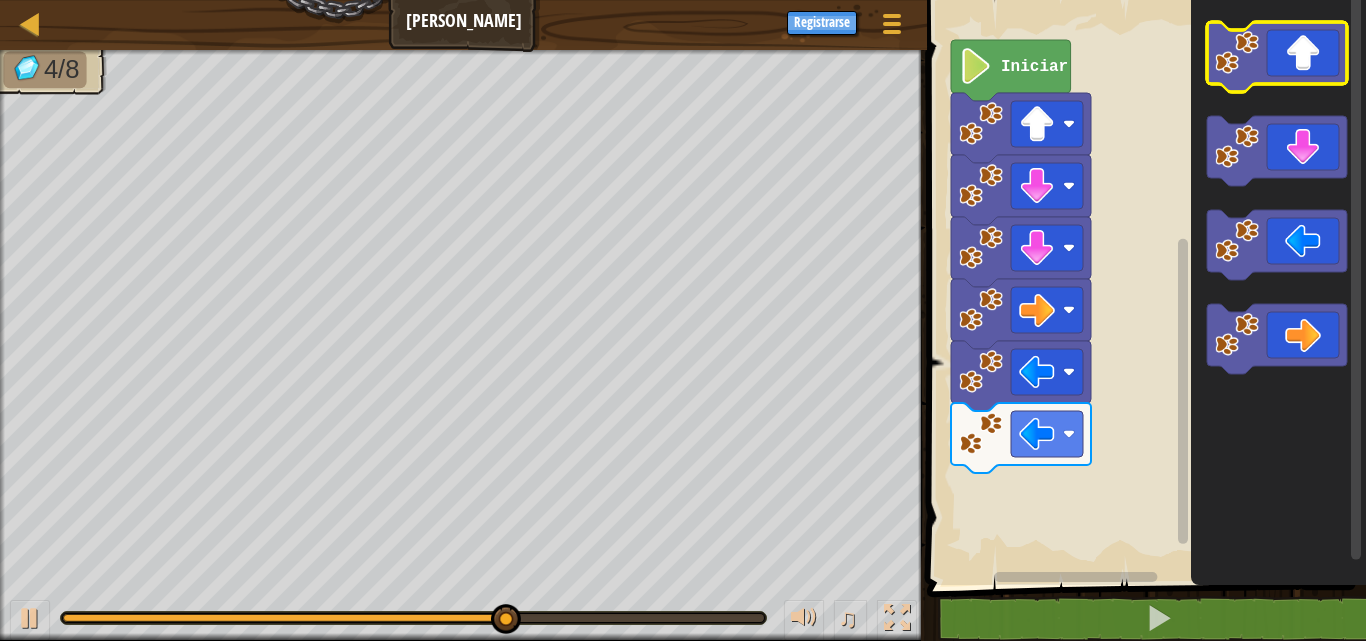 click 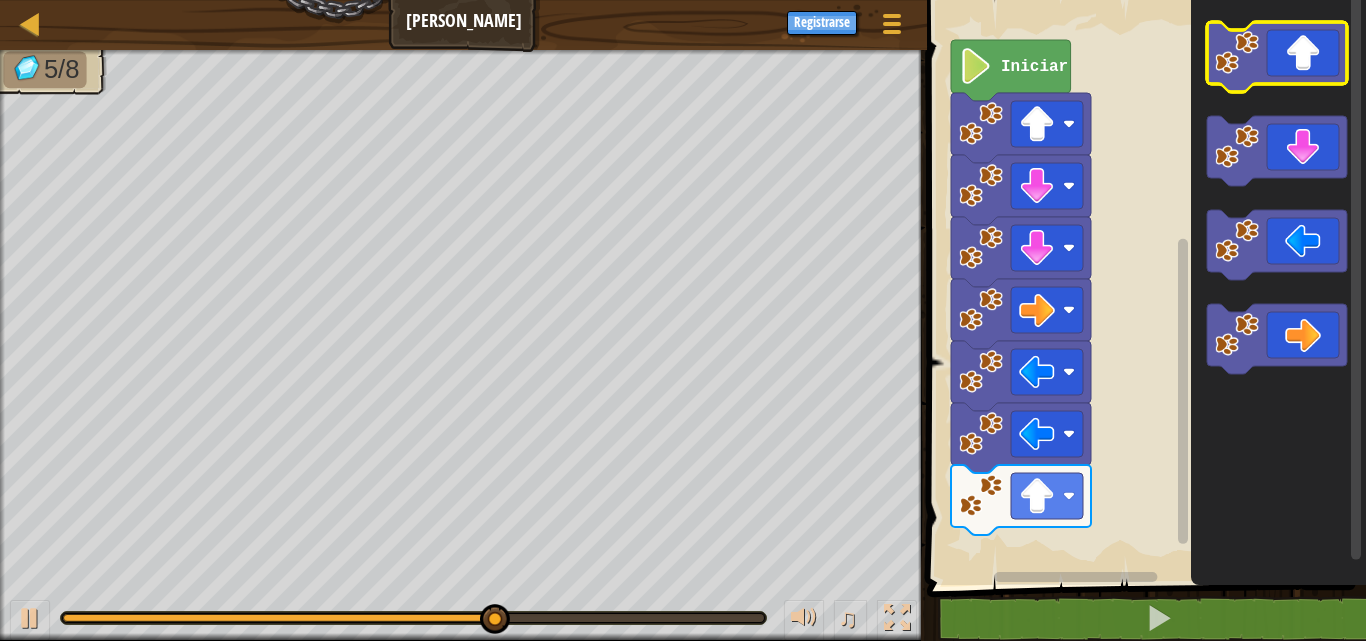 click 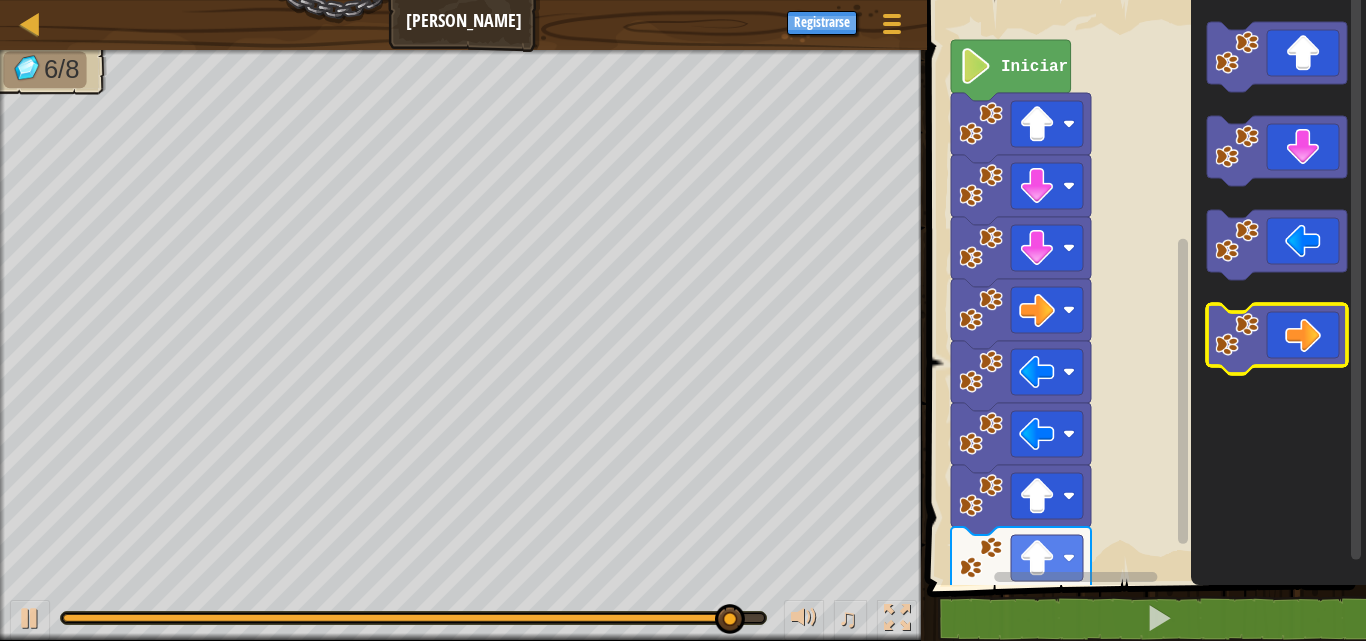 click 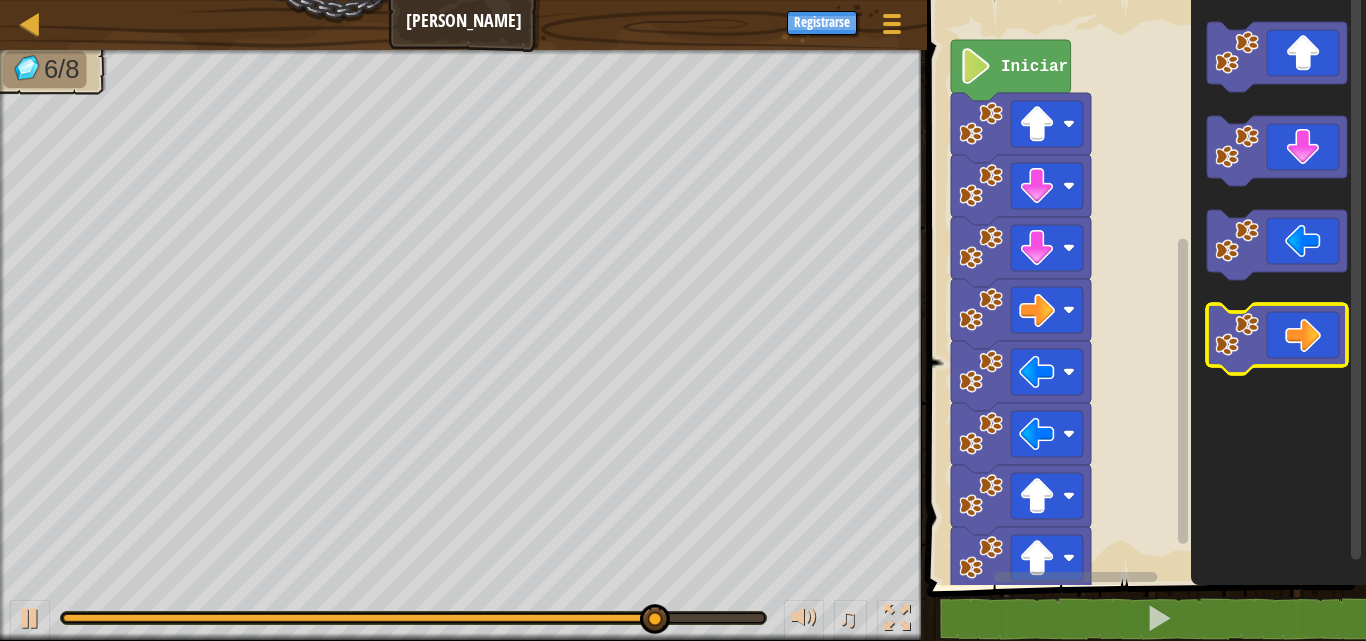 click 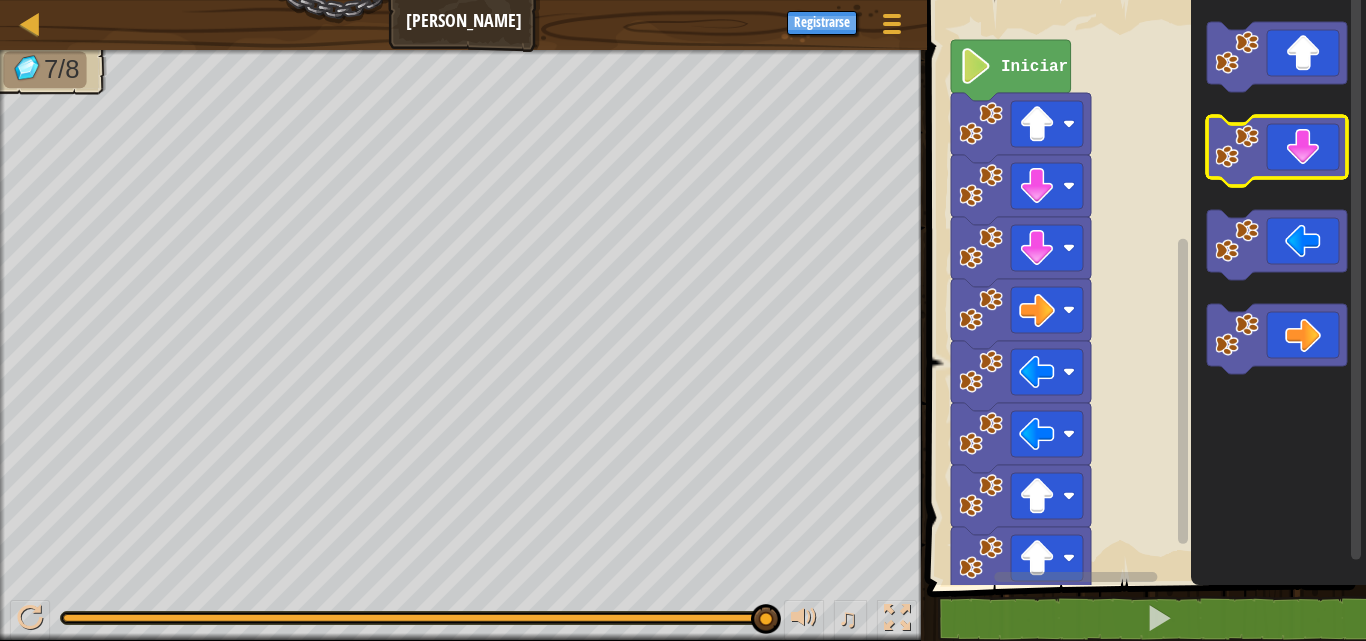 click 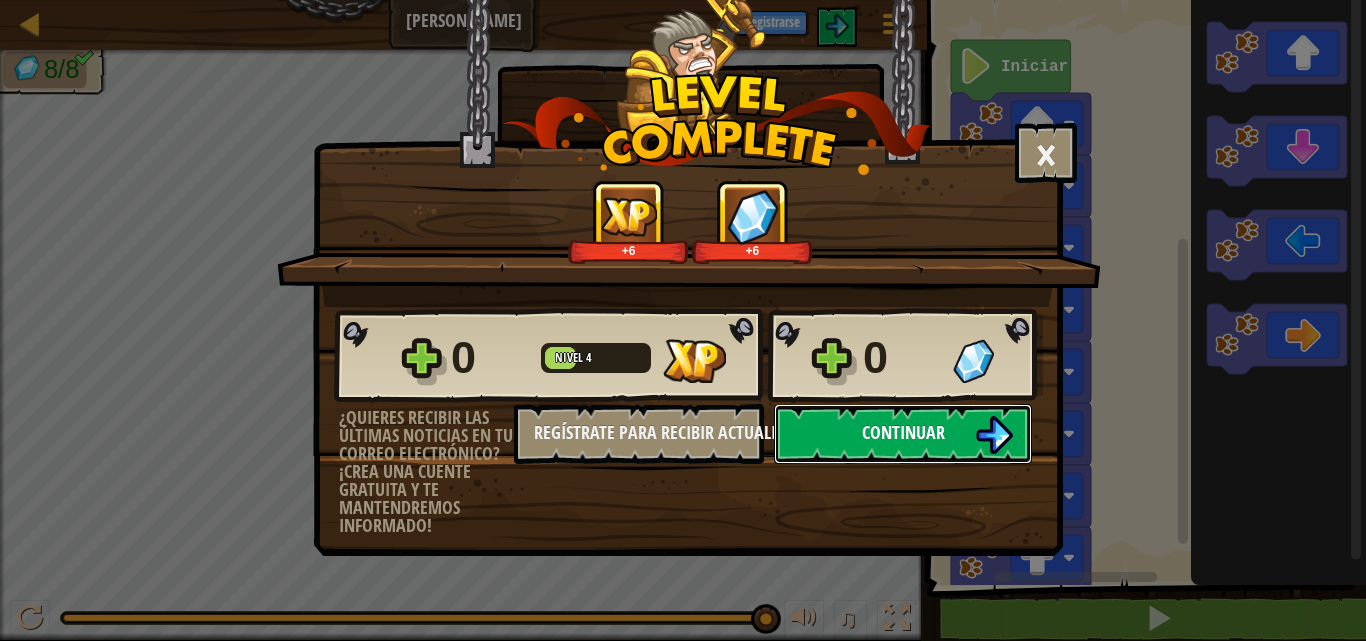 click on "Continuar" at bounding box center [903, 434] 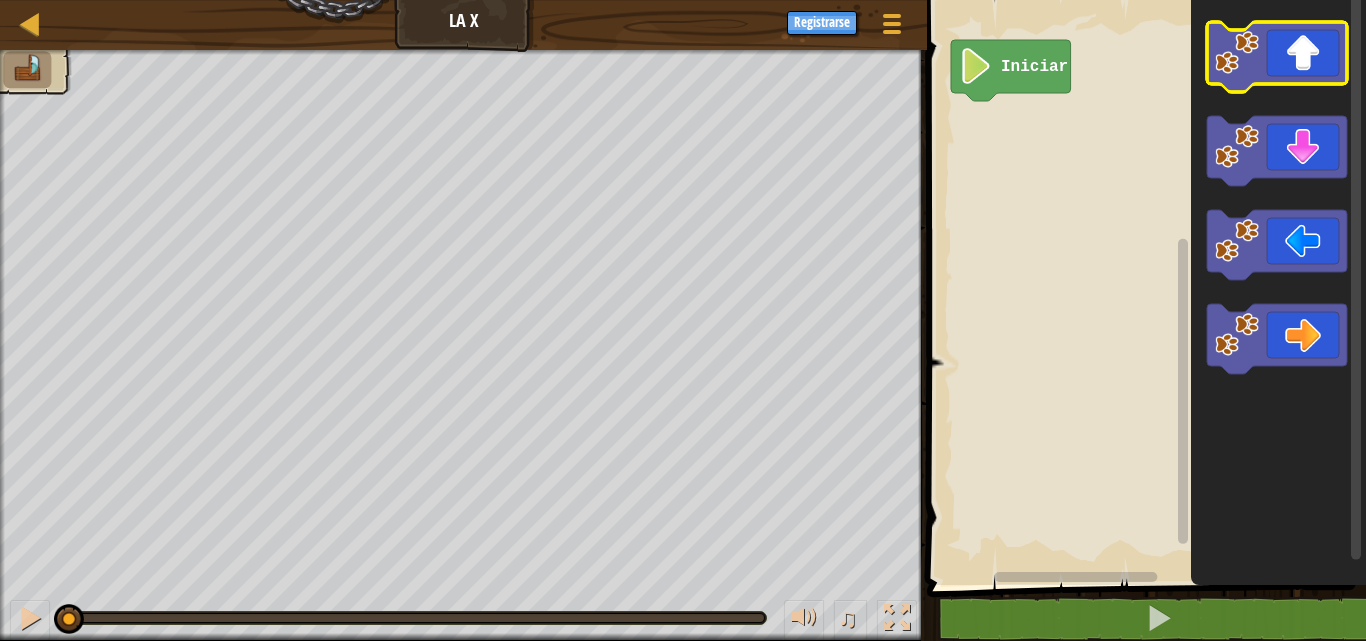 click 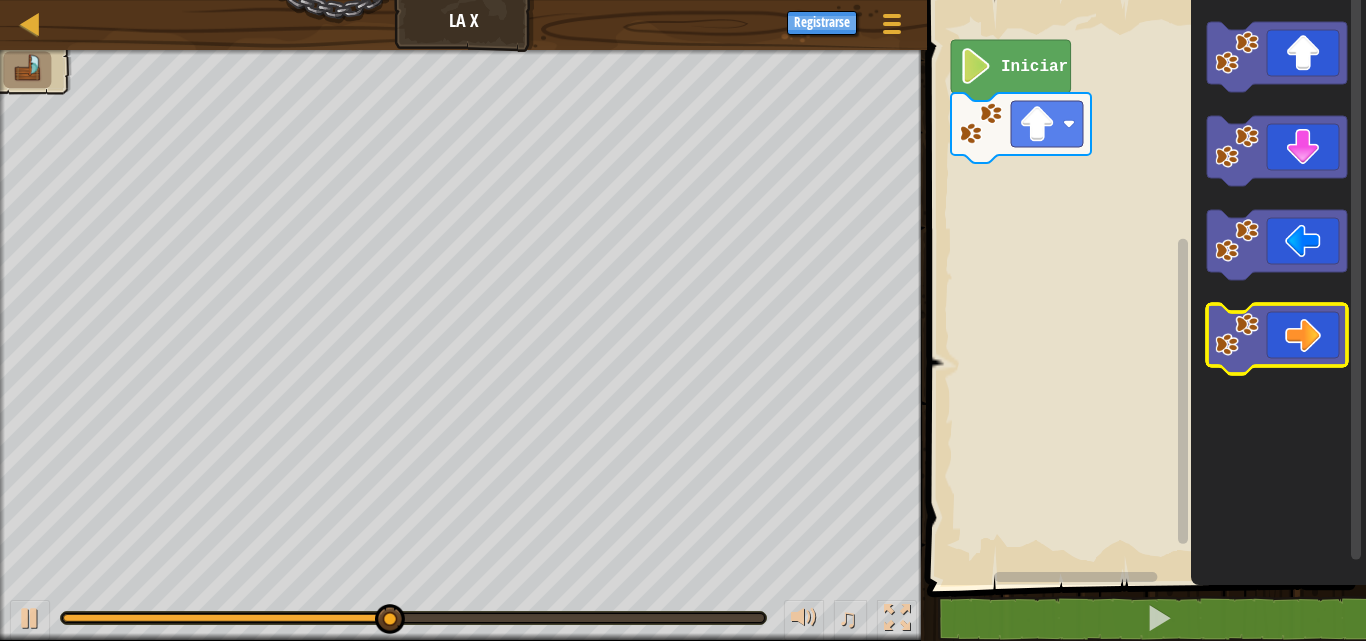 click 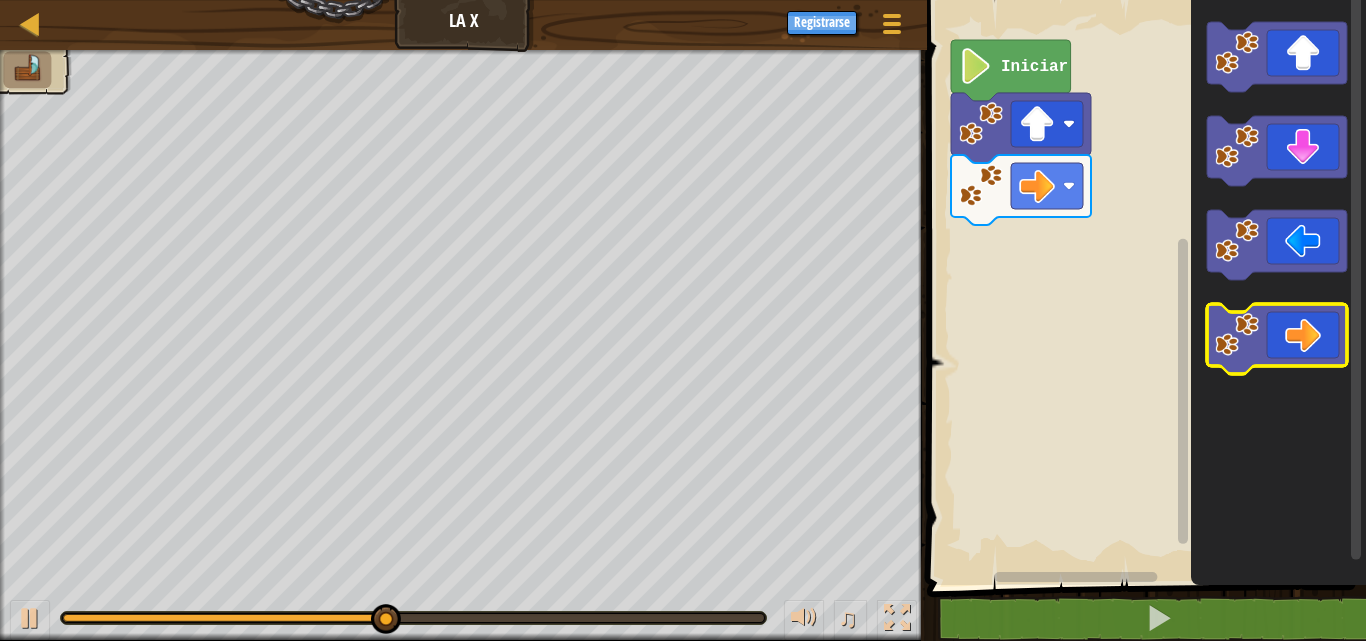 click 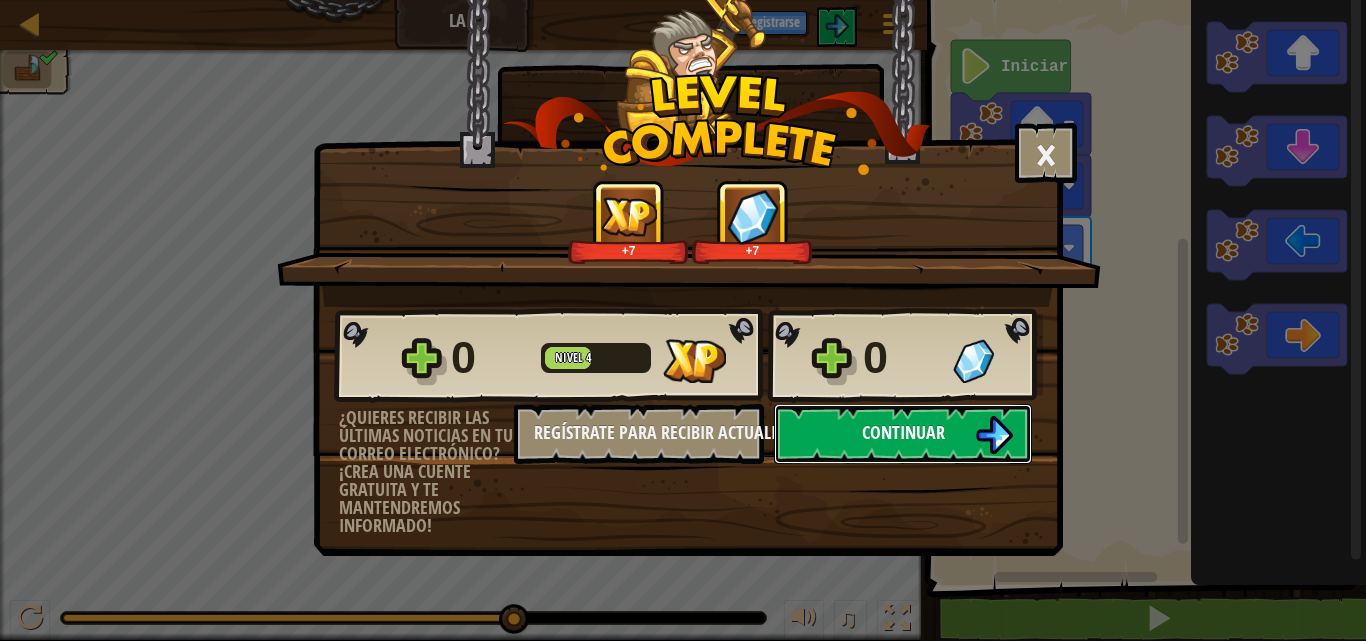 click on "Continuar" at bounding box center (903, 432) 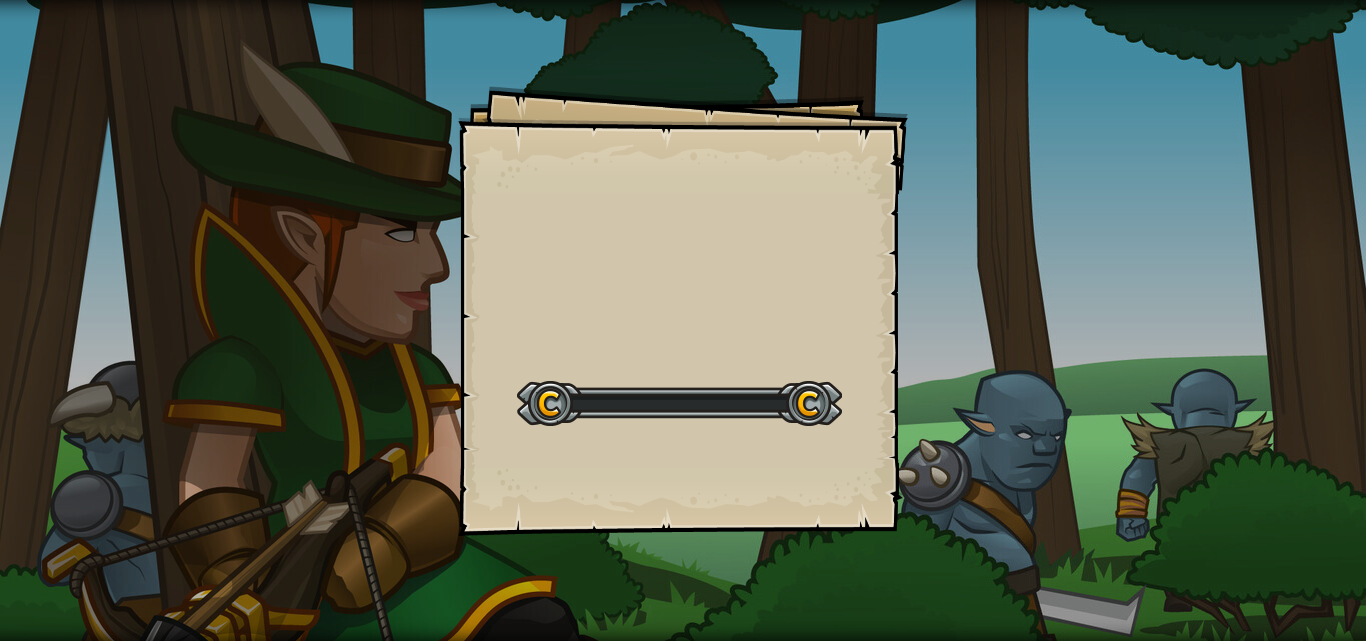 click on "Start Level" at bounding box center (679, 401) 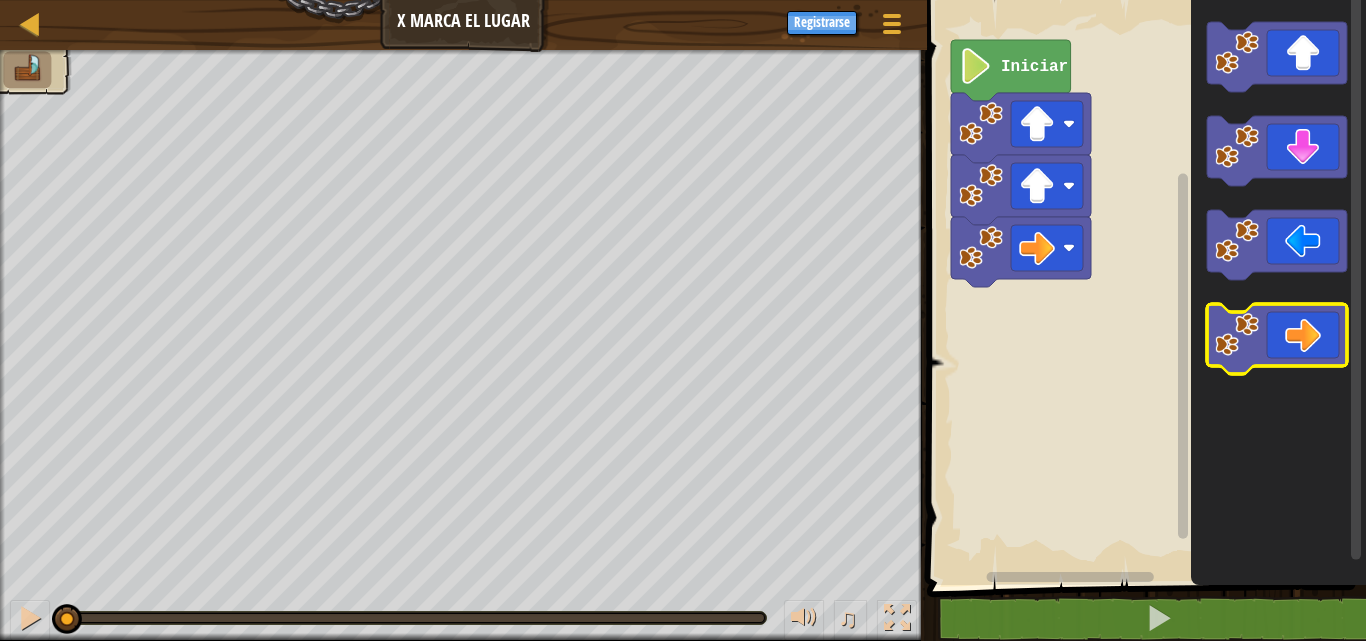 click 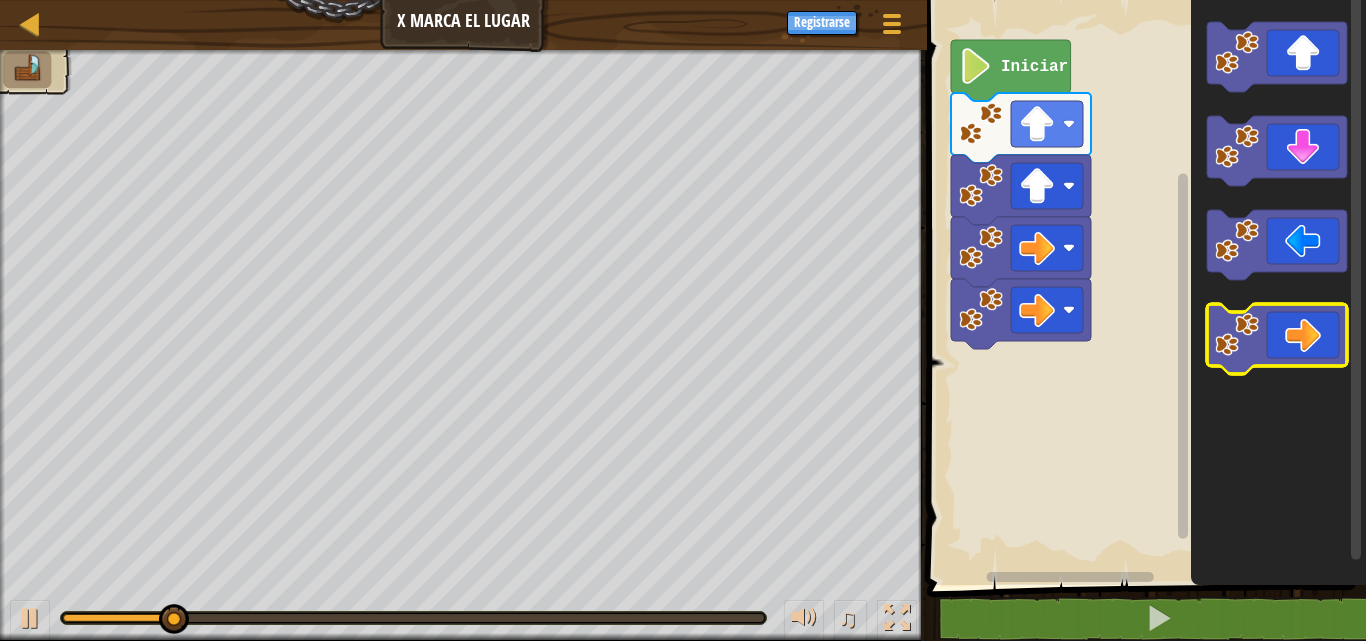 click 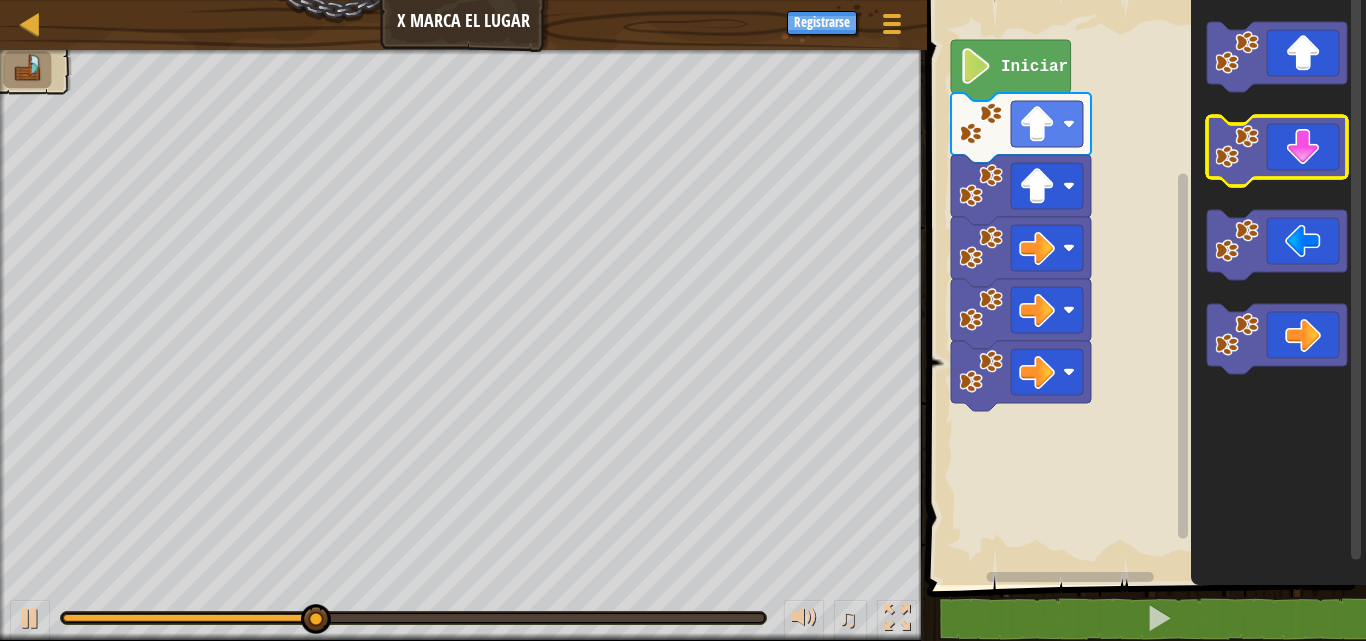 click 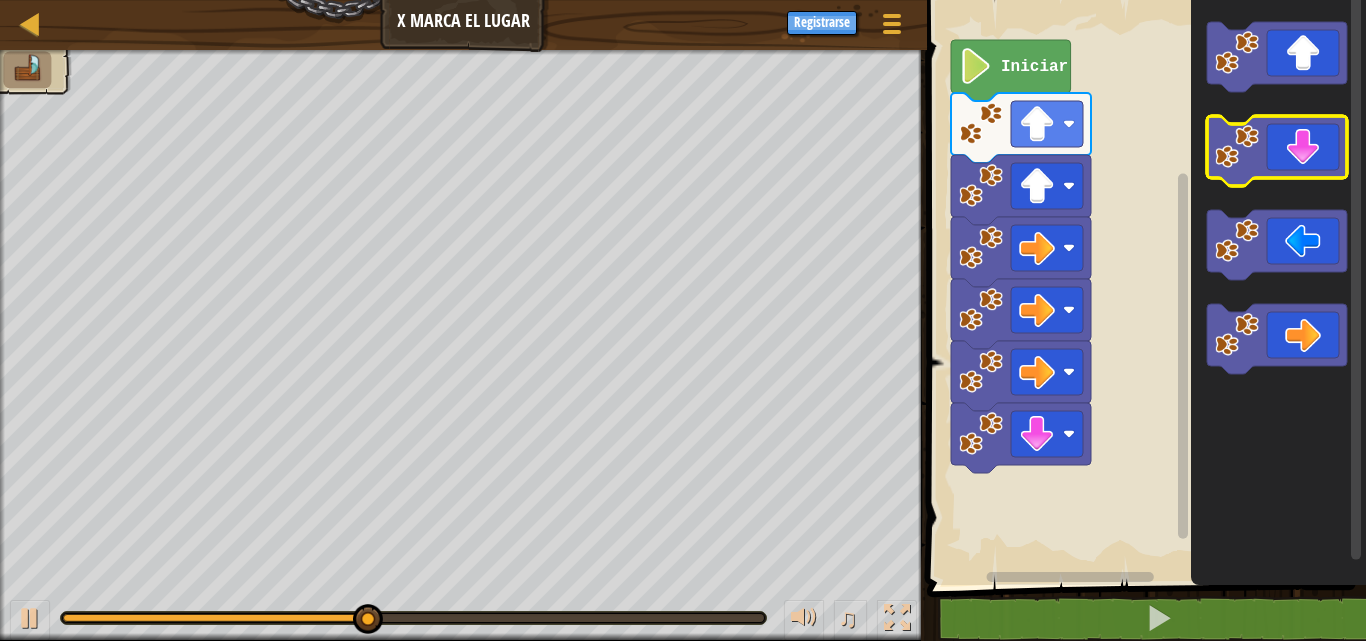 click 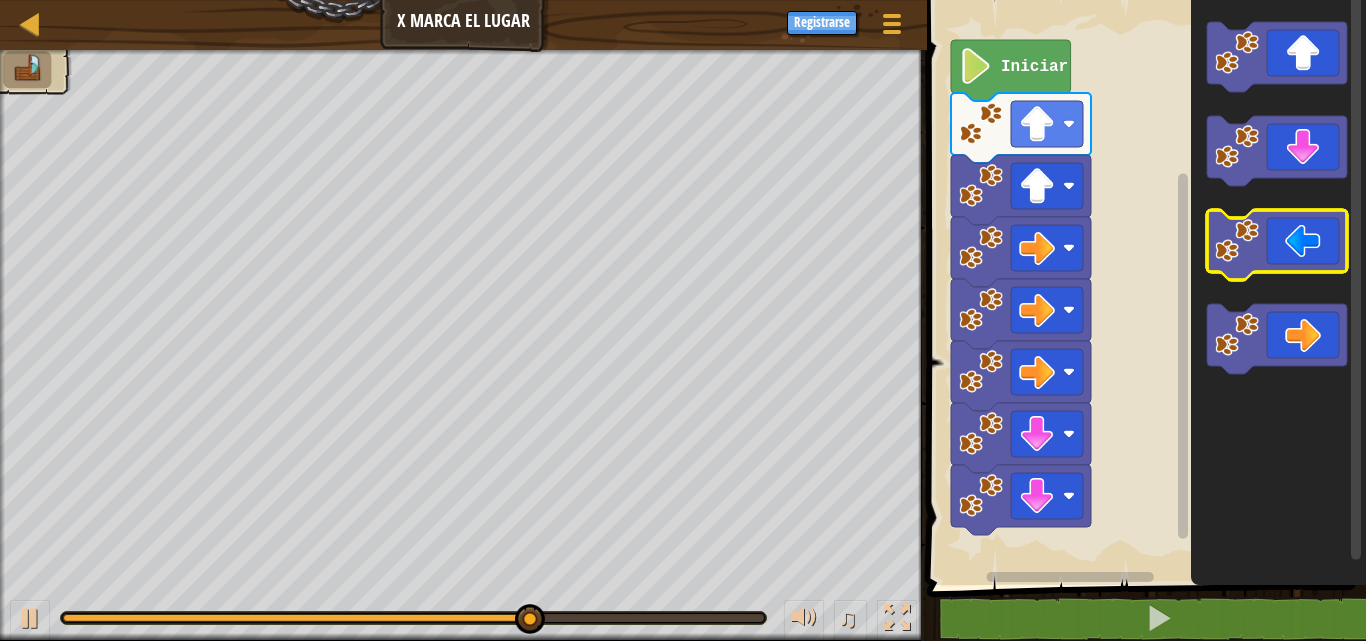 click 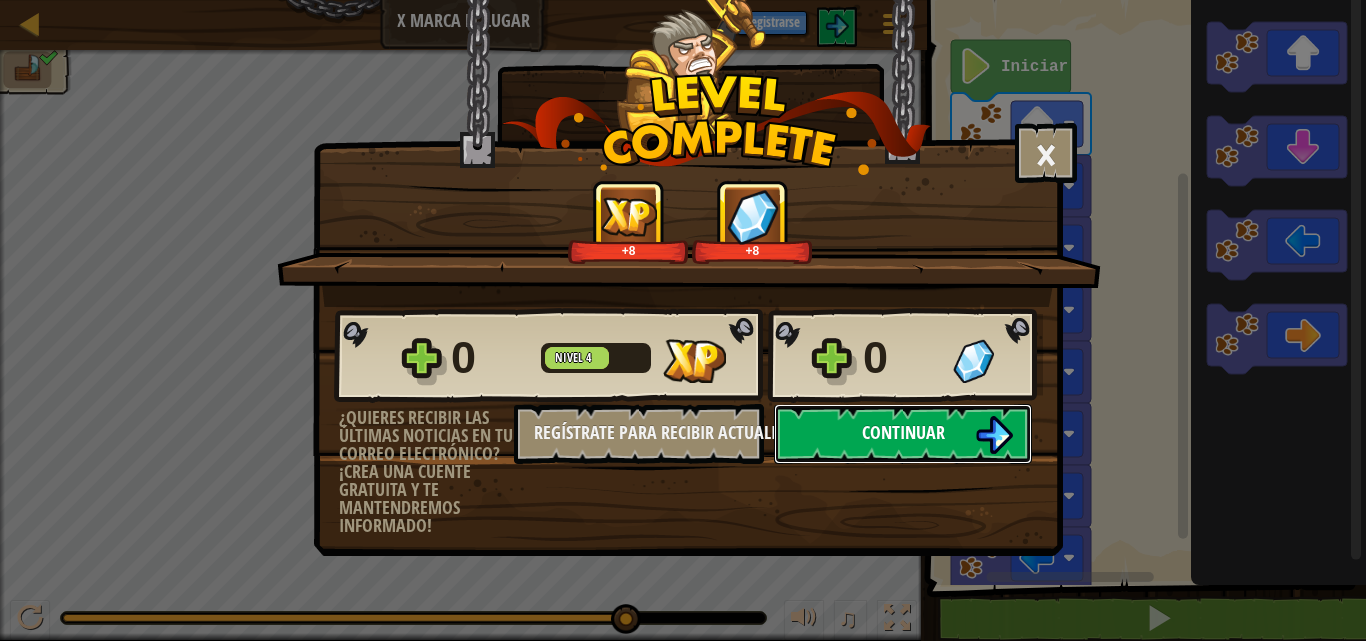 click at bounding box center [994, 435] 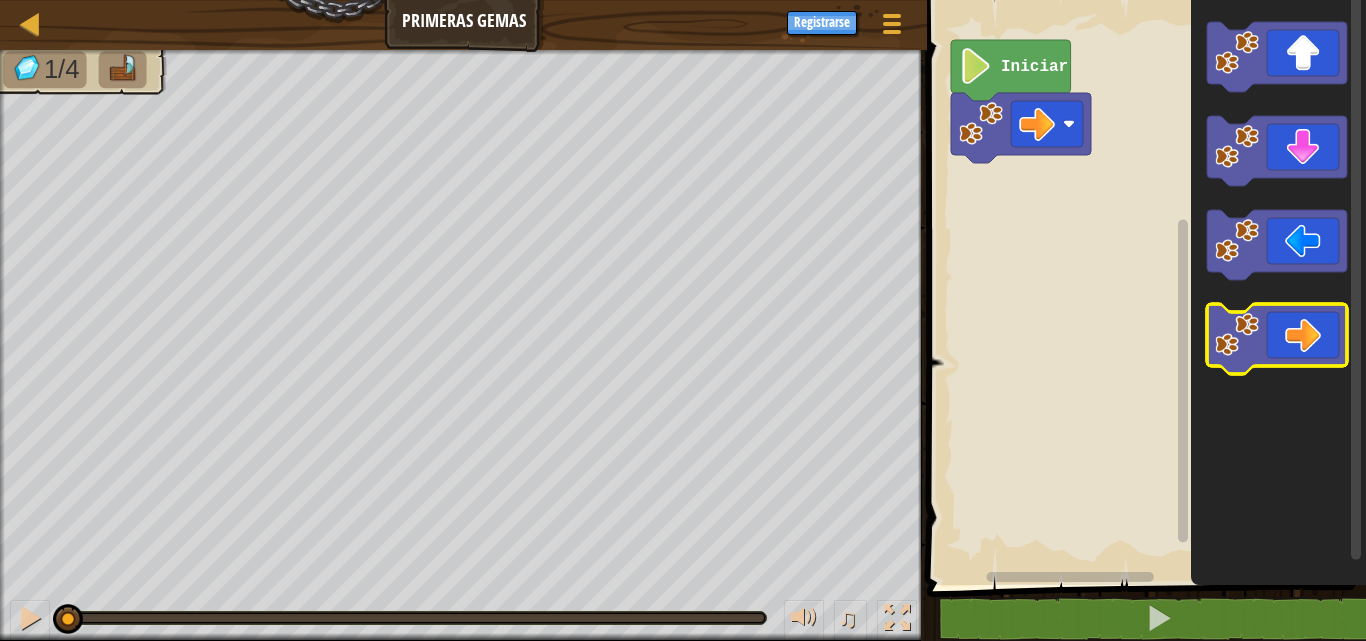 click 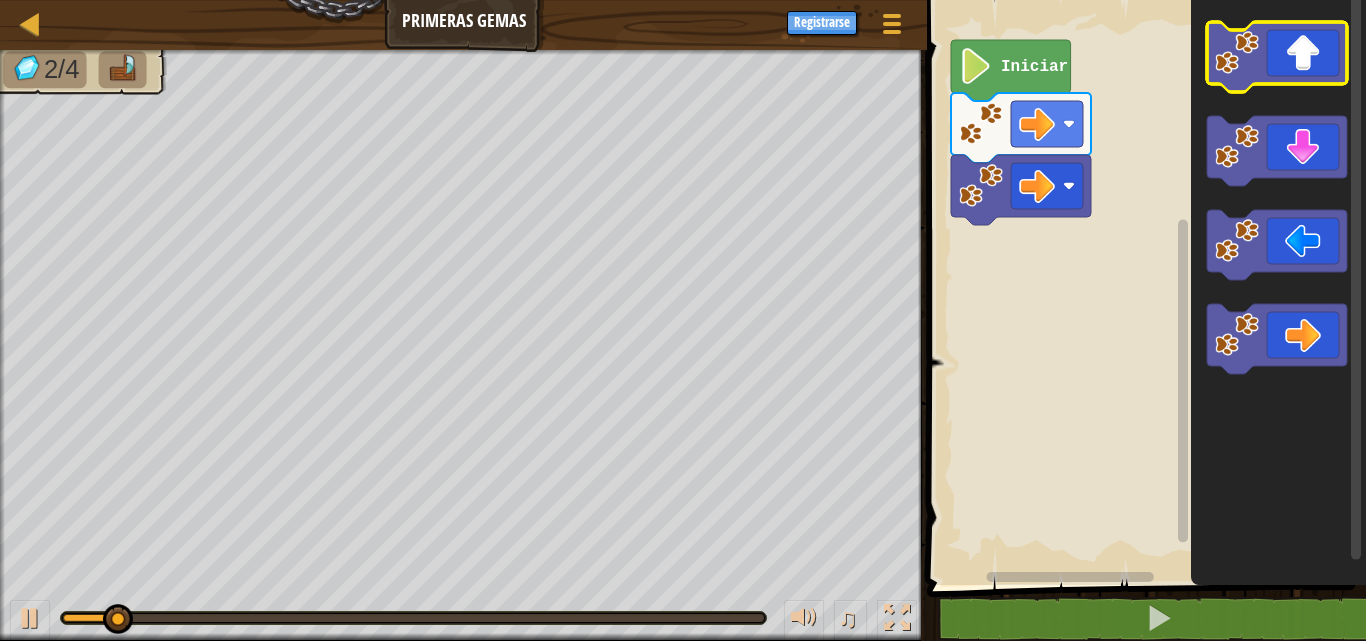 click 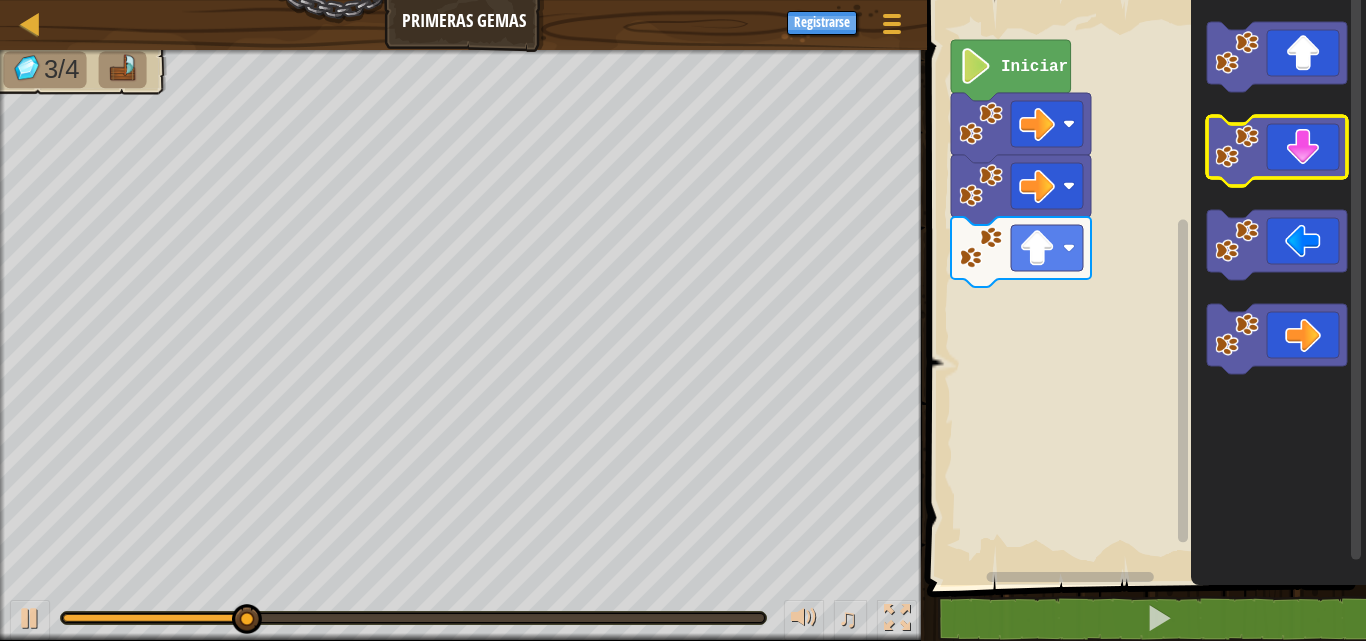 click 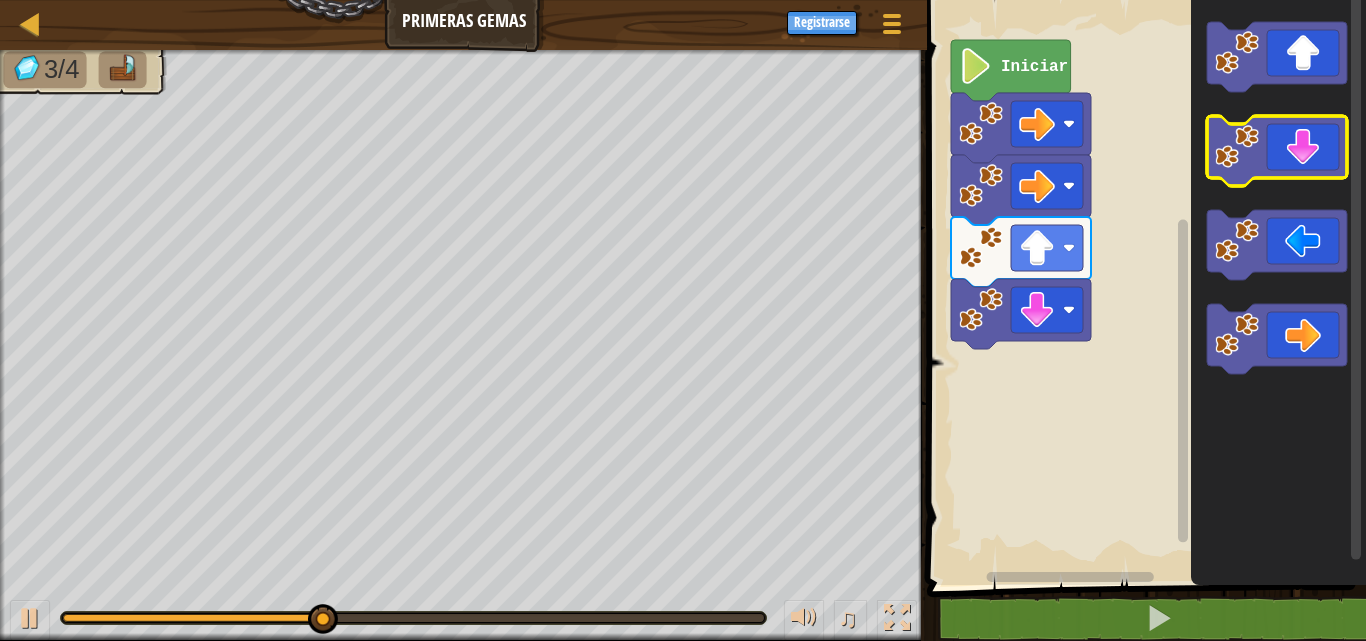 click 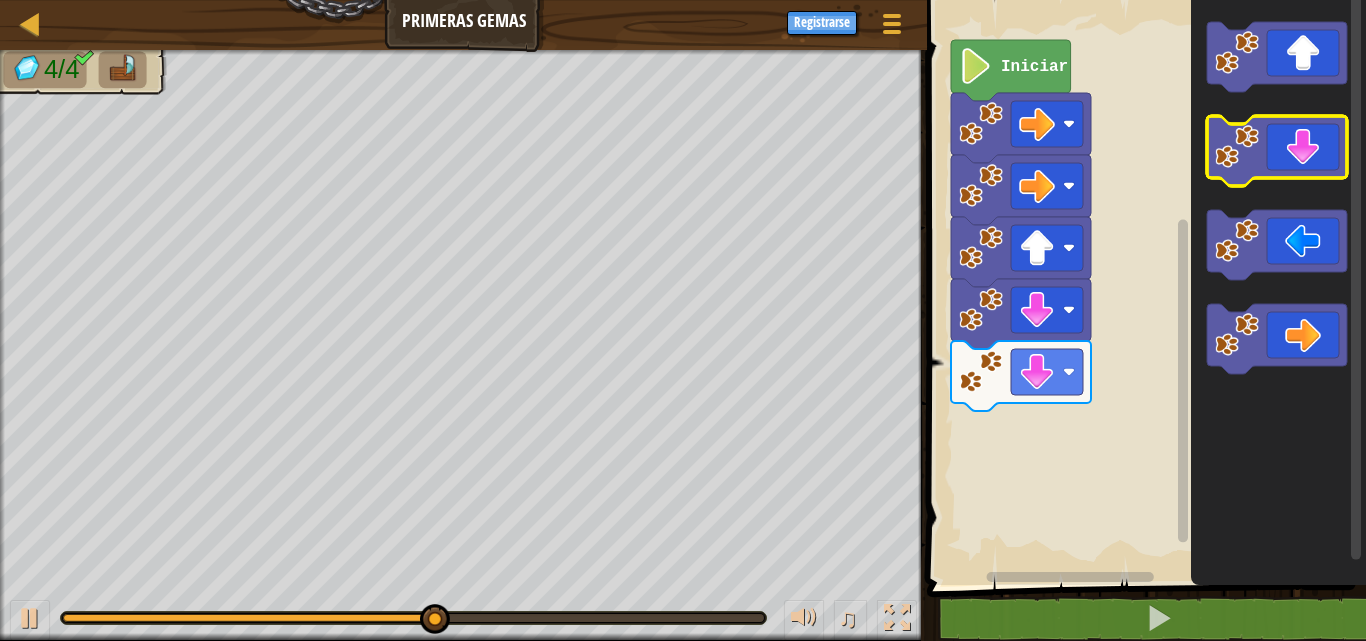 click 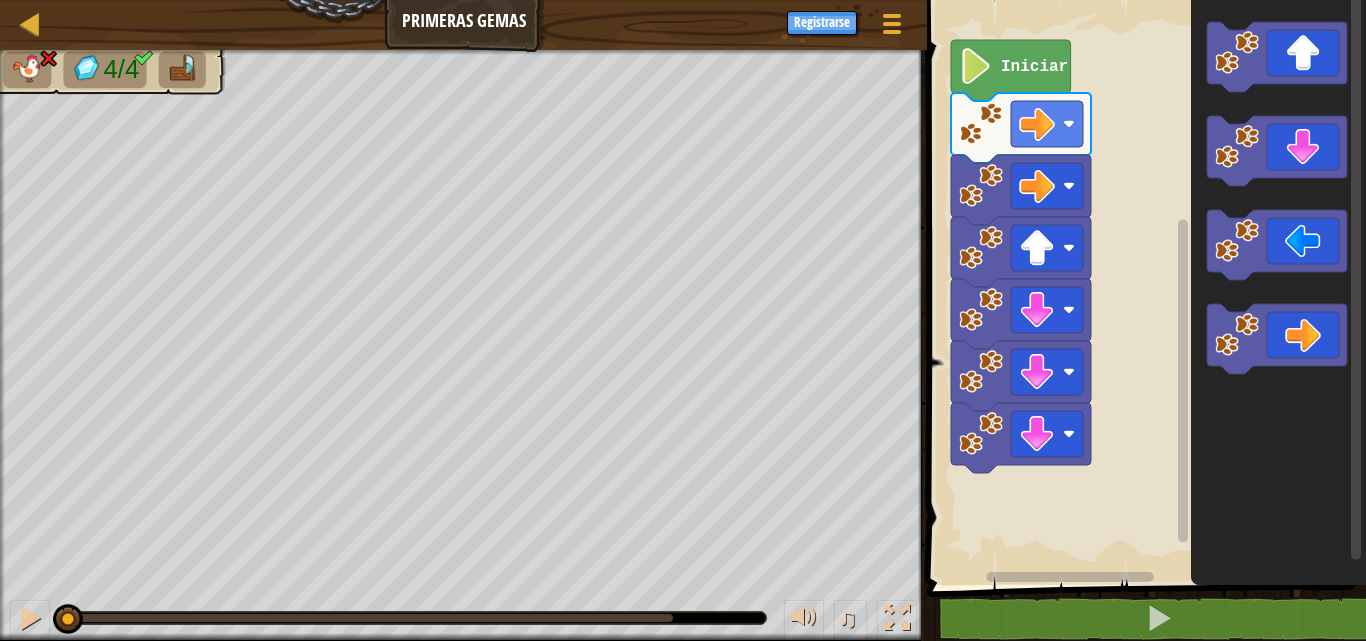 drag, startPoint x: 673, startPoint y: 621, endPoint x: 0, endPoint y: 354, distance: 724.029 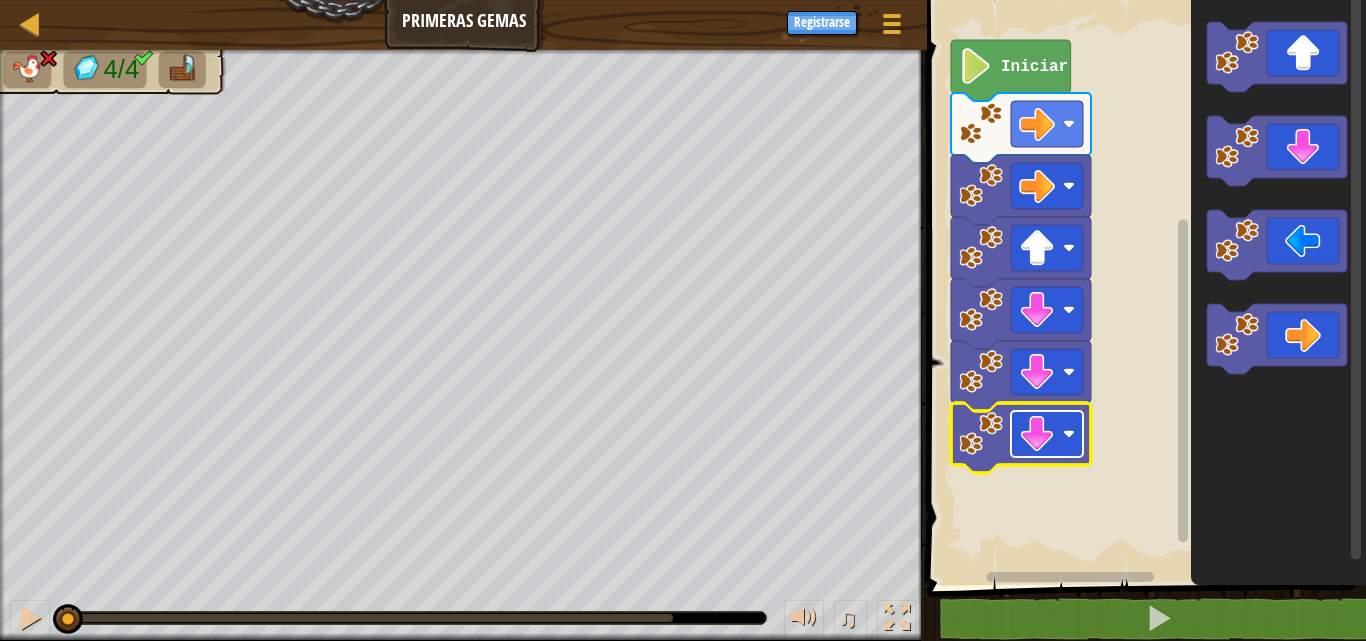 click 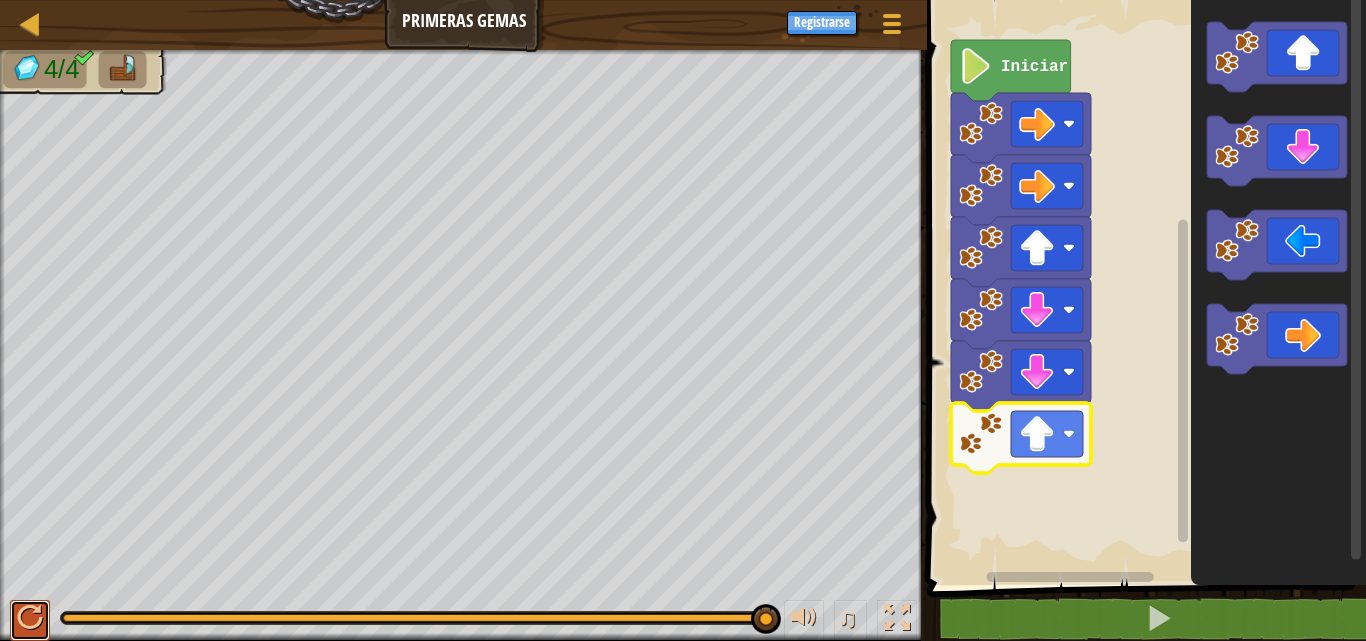 click at bounding box center (30, 620) 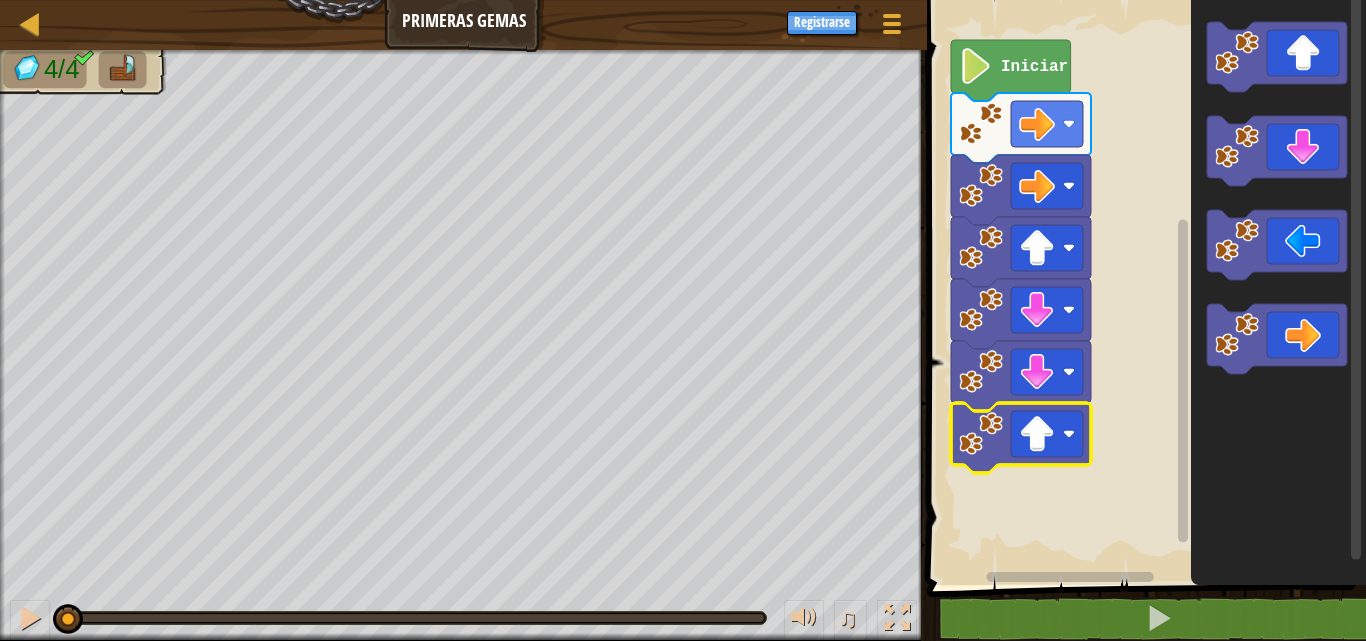 drag, startPoint x: 759, startPoint y: 613, endPoint x: 0, endPoint y: 638, distance: 759.4116 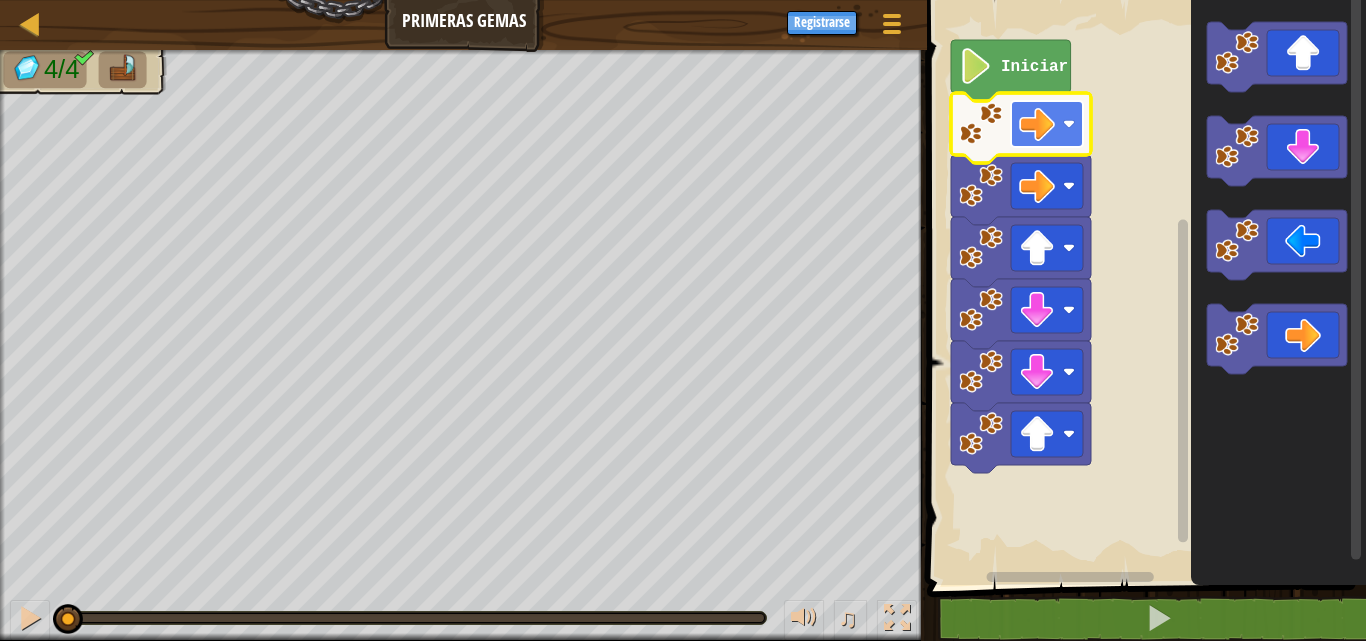 click 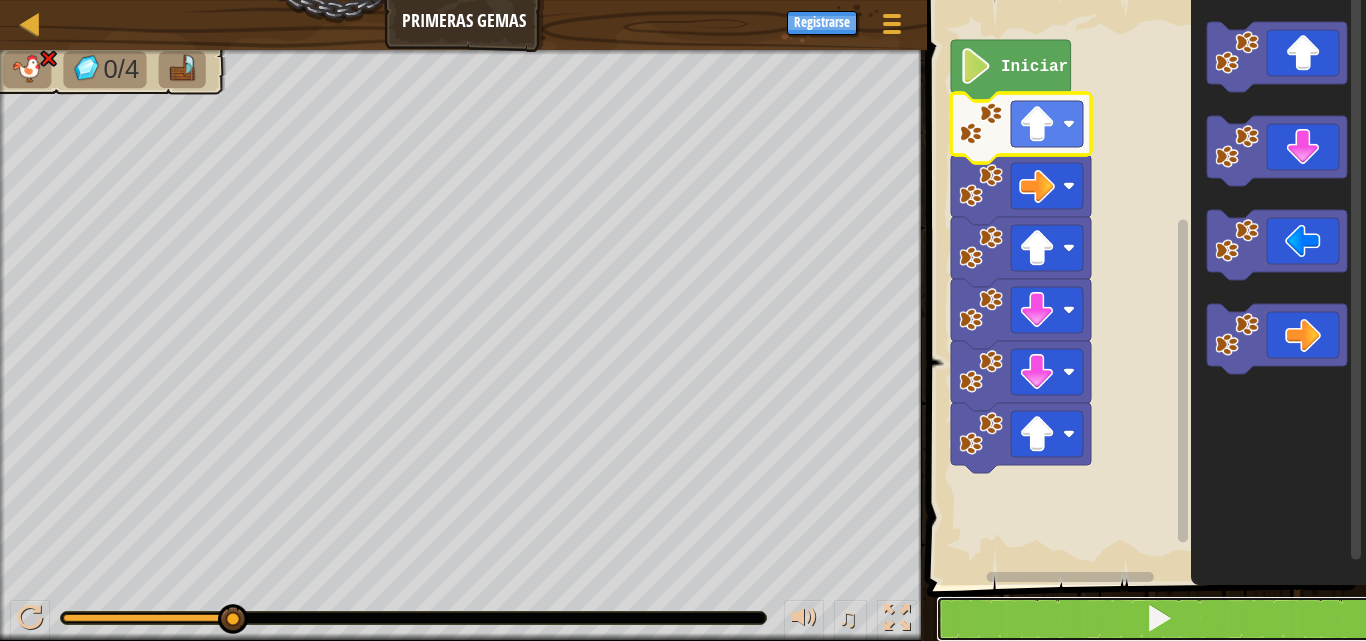 click at bounding box center (1158, 619) 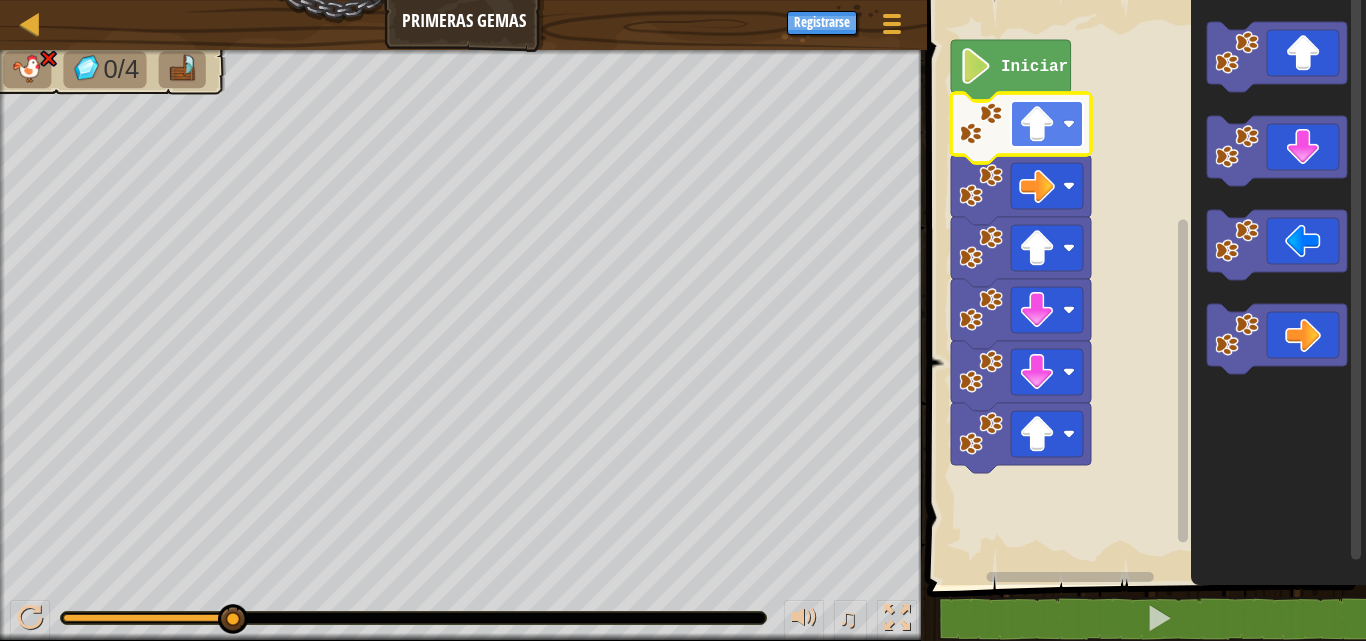 click 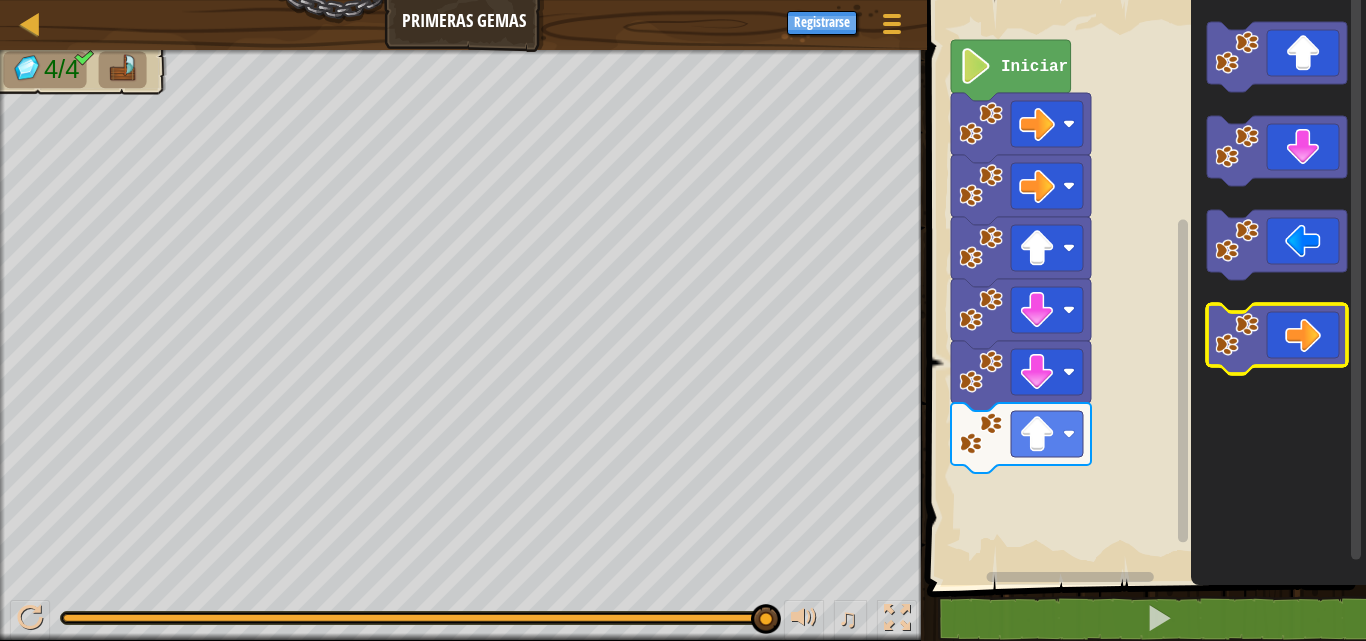 click 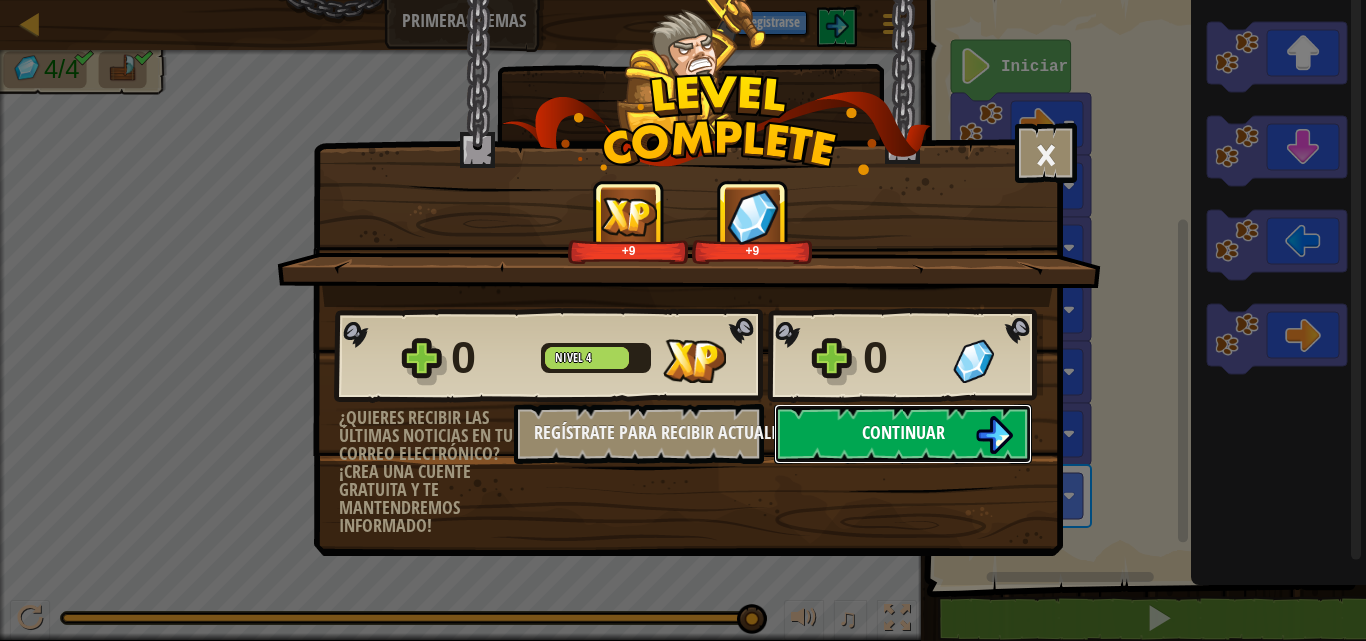 click at bounding box center [994, 435] 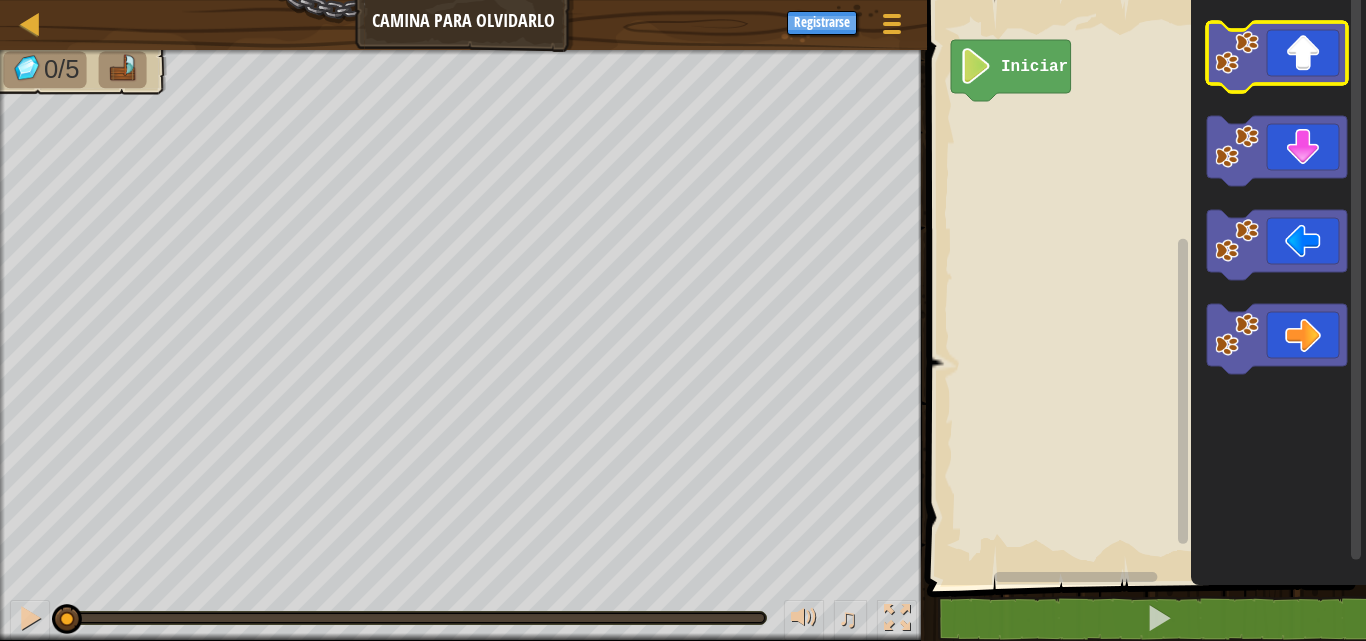 click 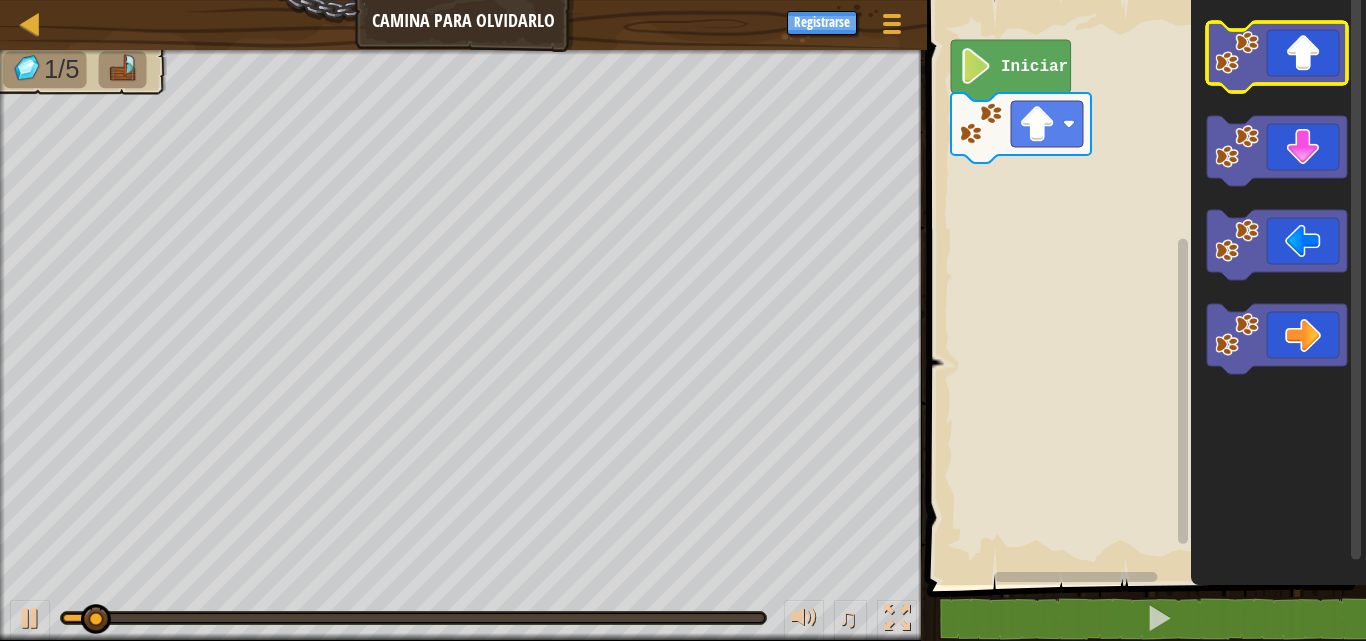 click 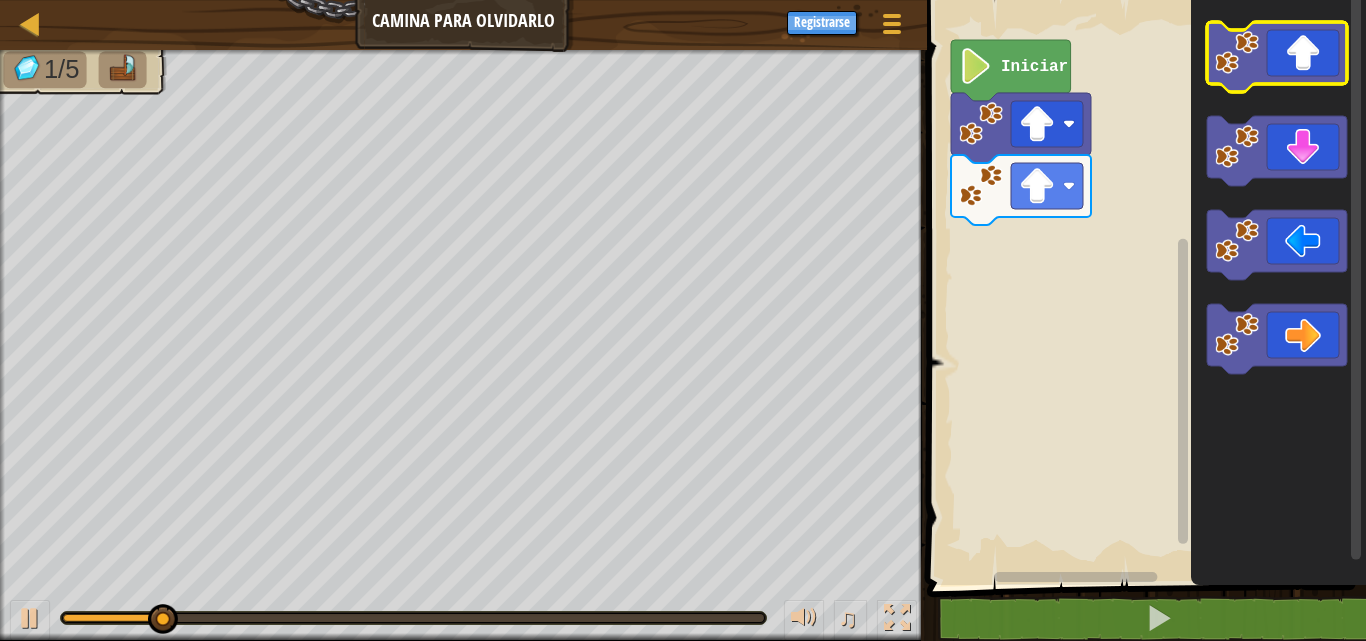 click 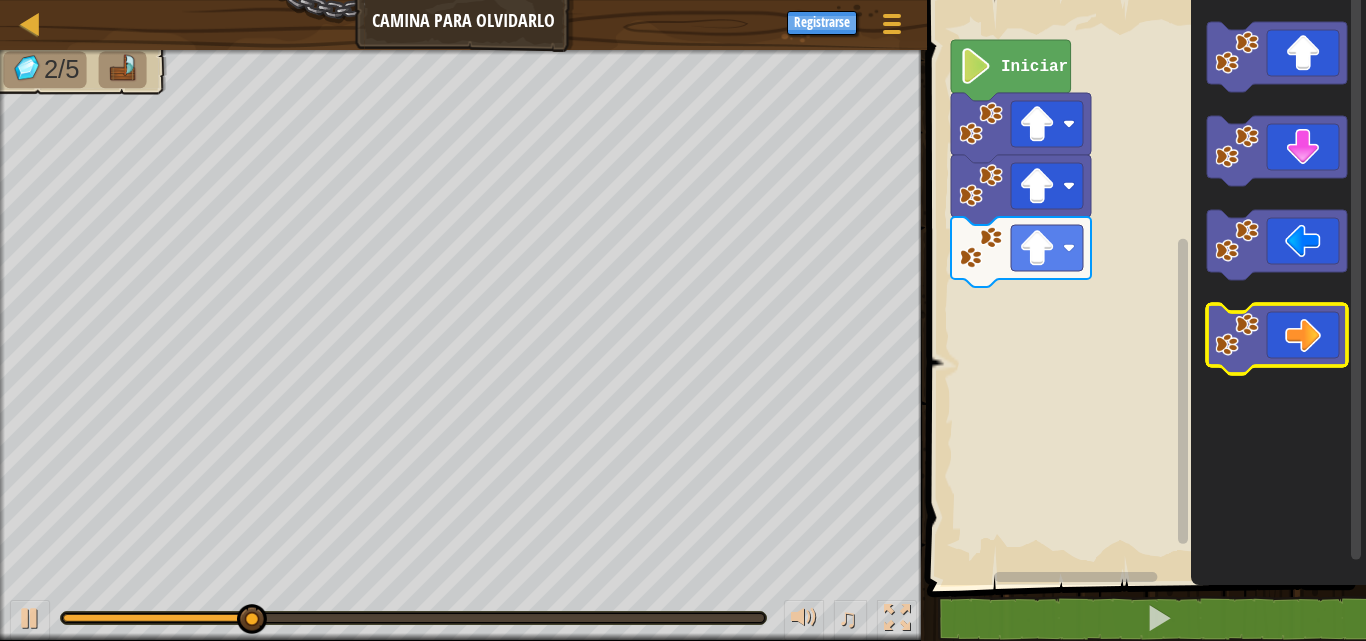 click 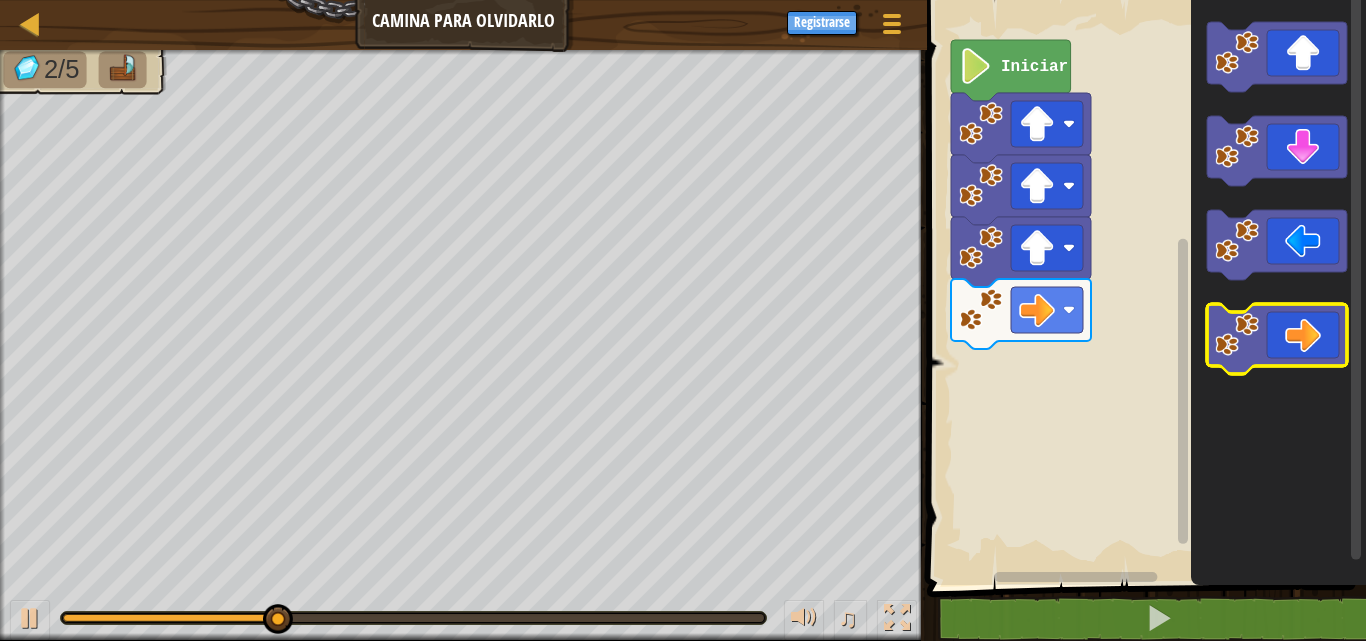 click 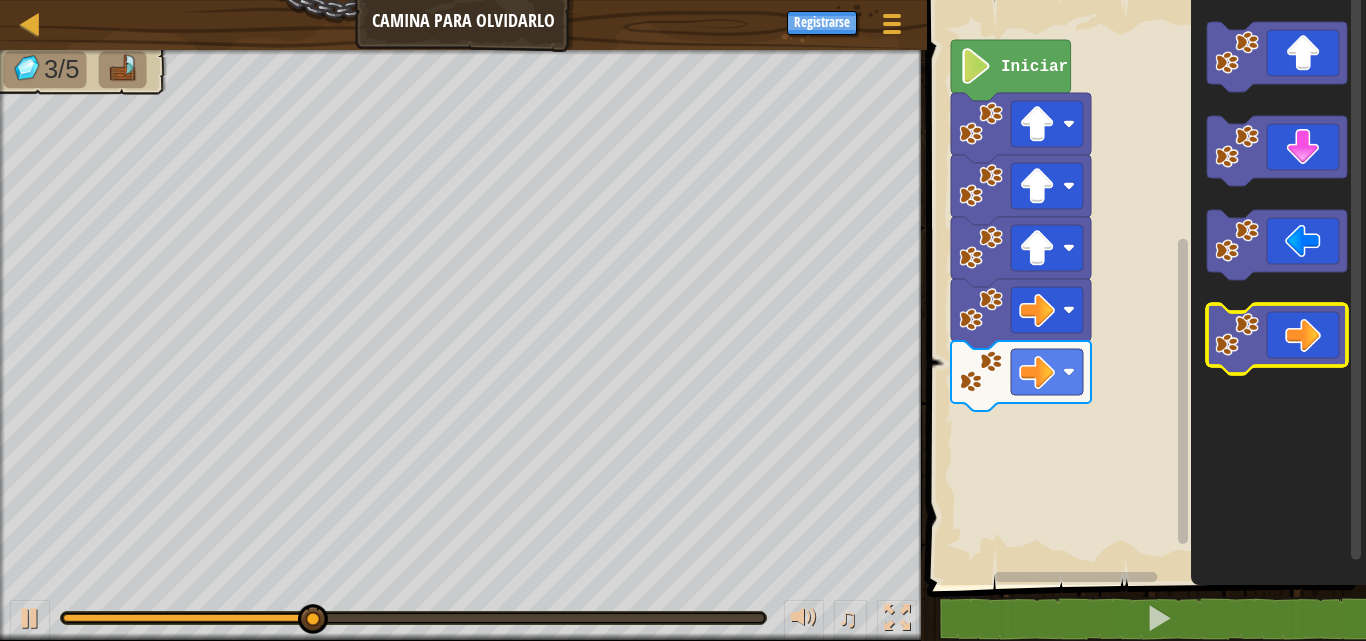click 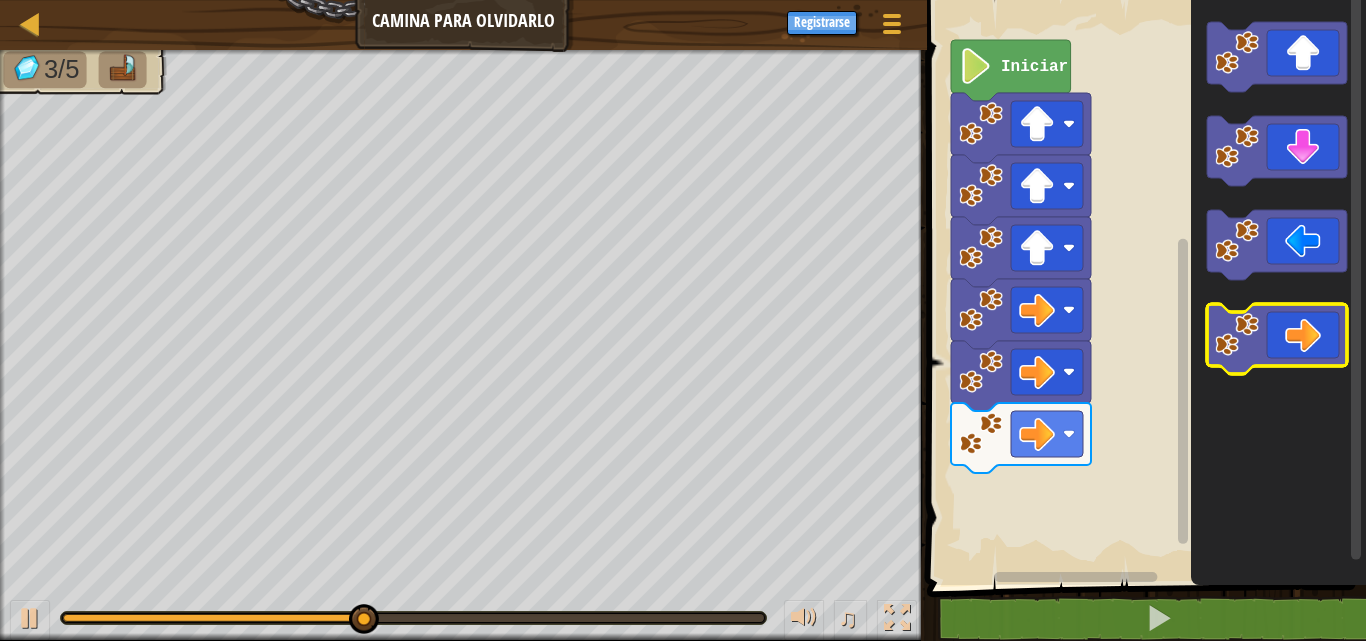 click 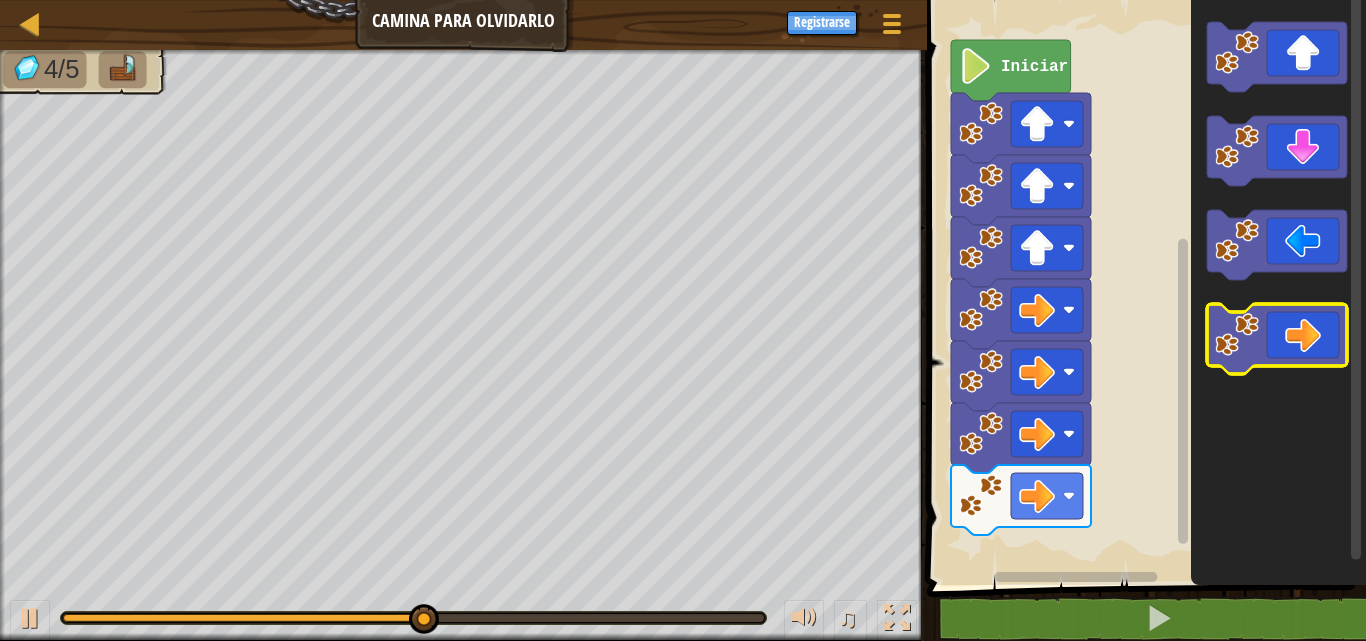 click 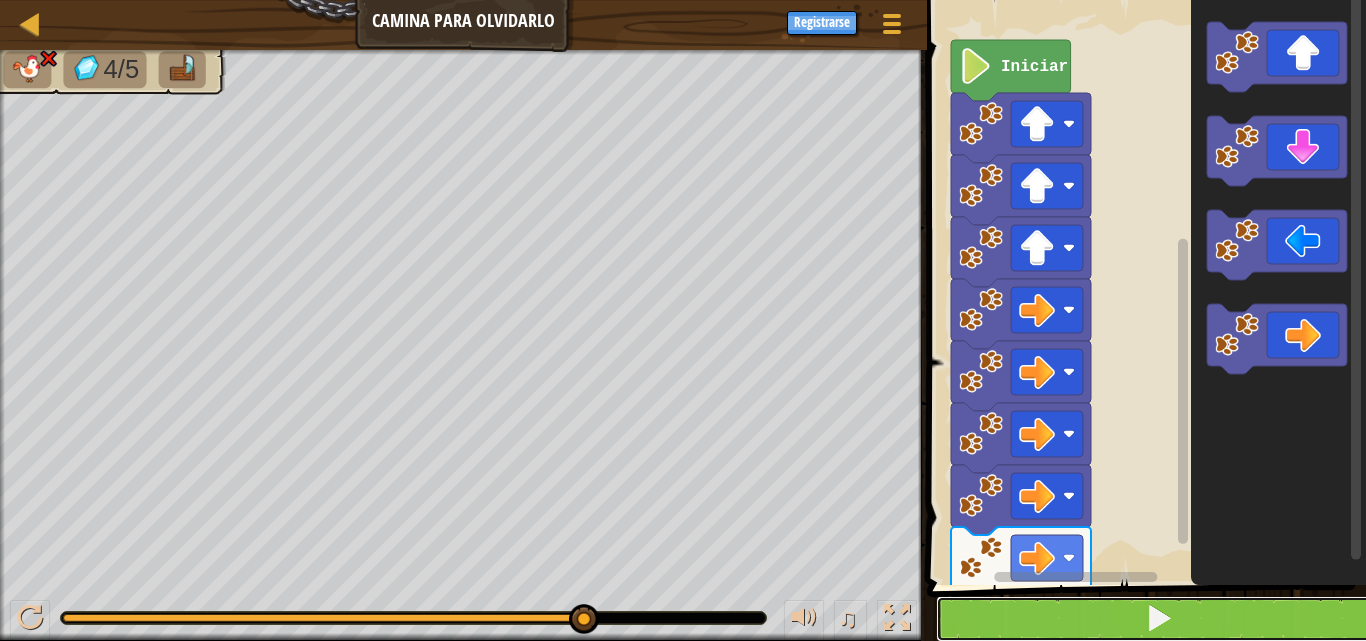 click at bounding box center (1159, 618) 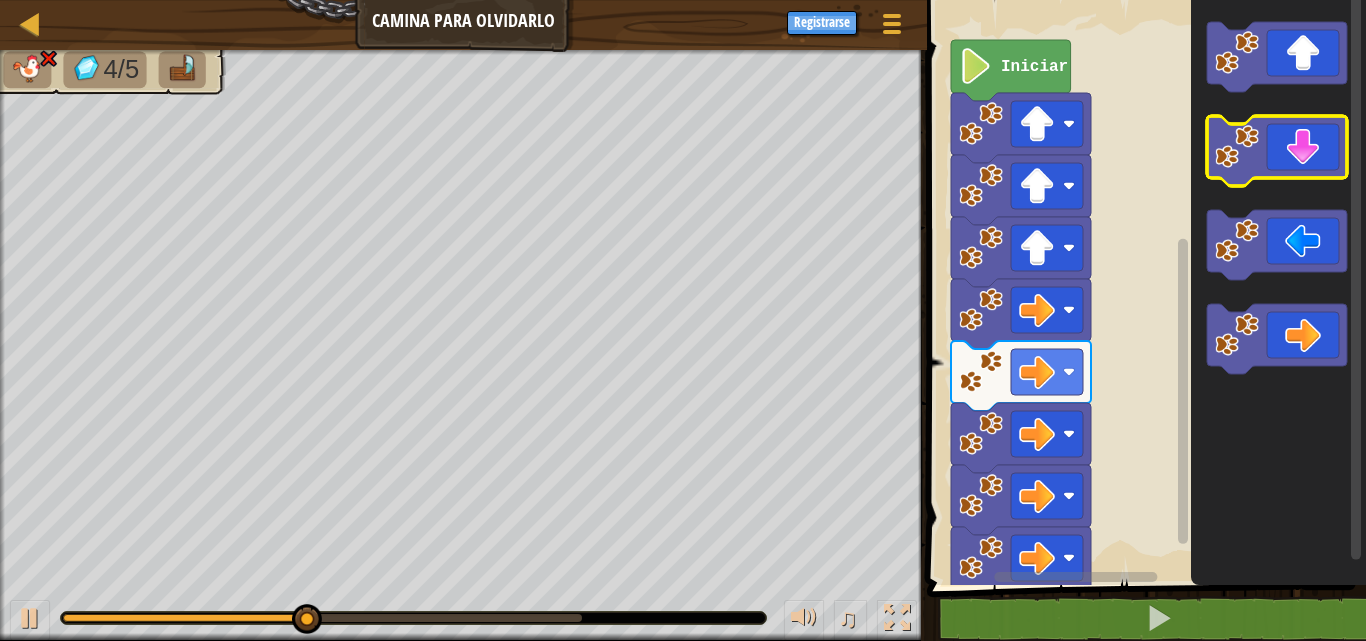 click 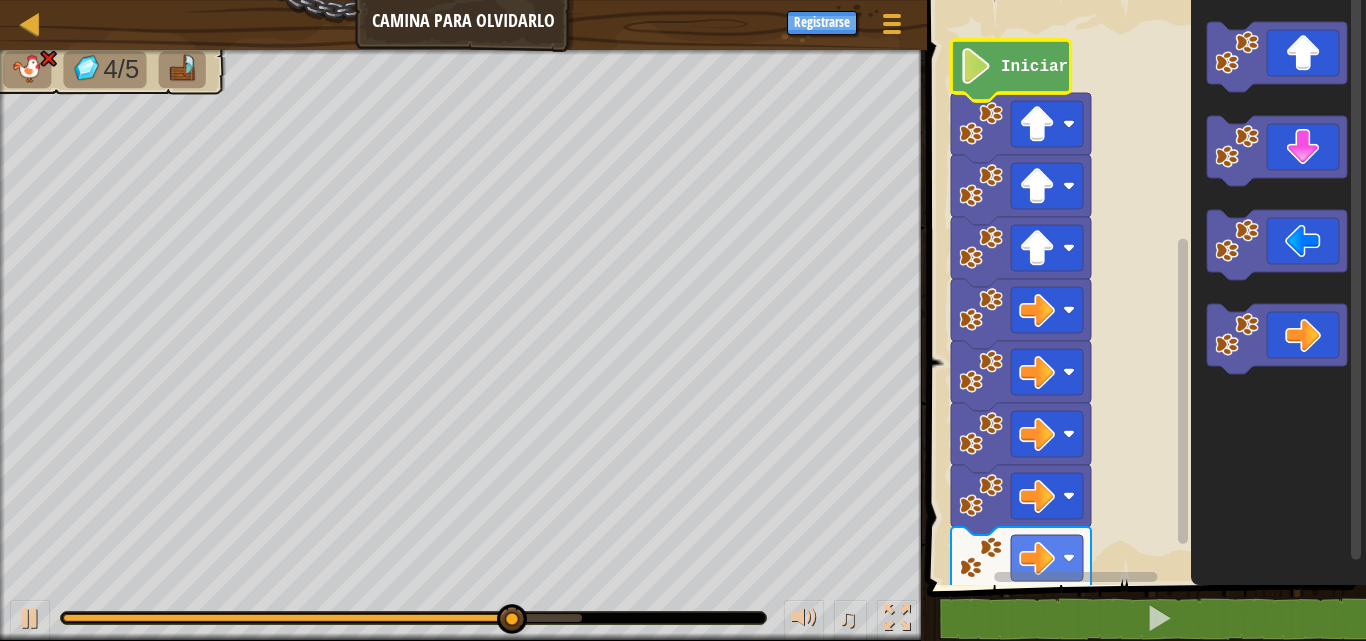 click on "Iniciar" 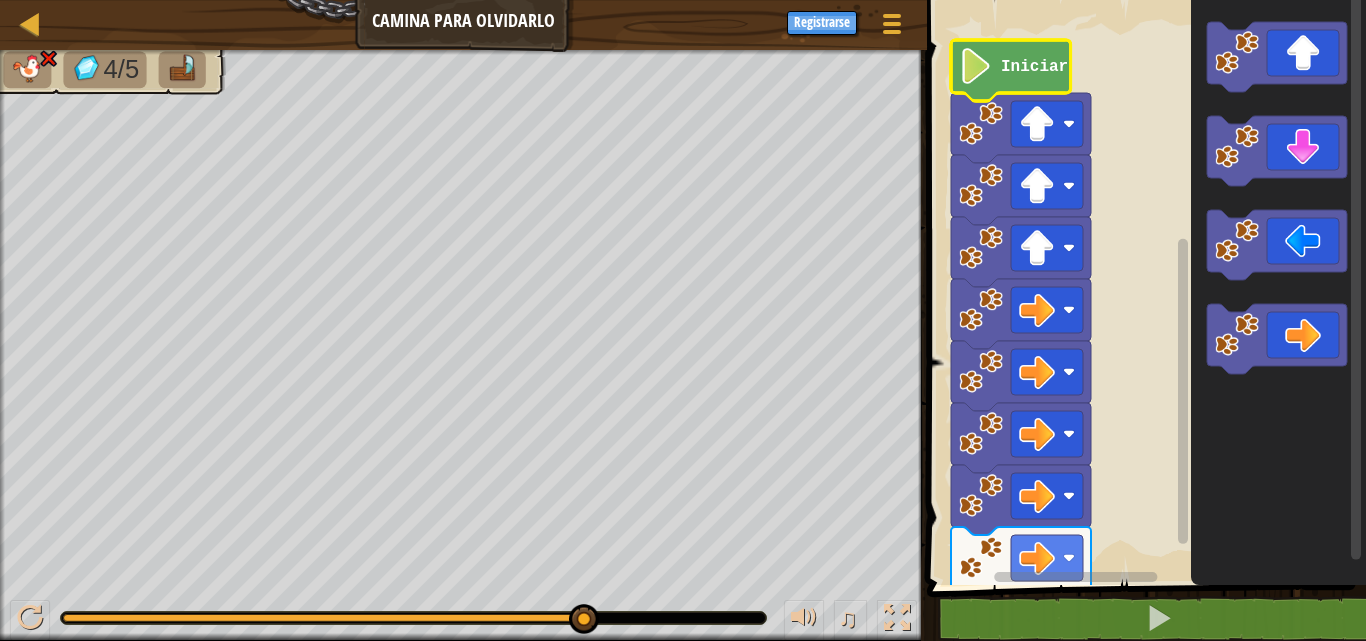 click on "Iniciar" 